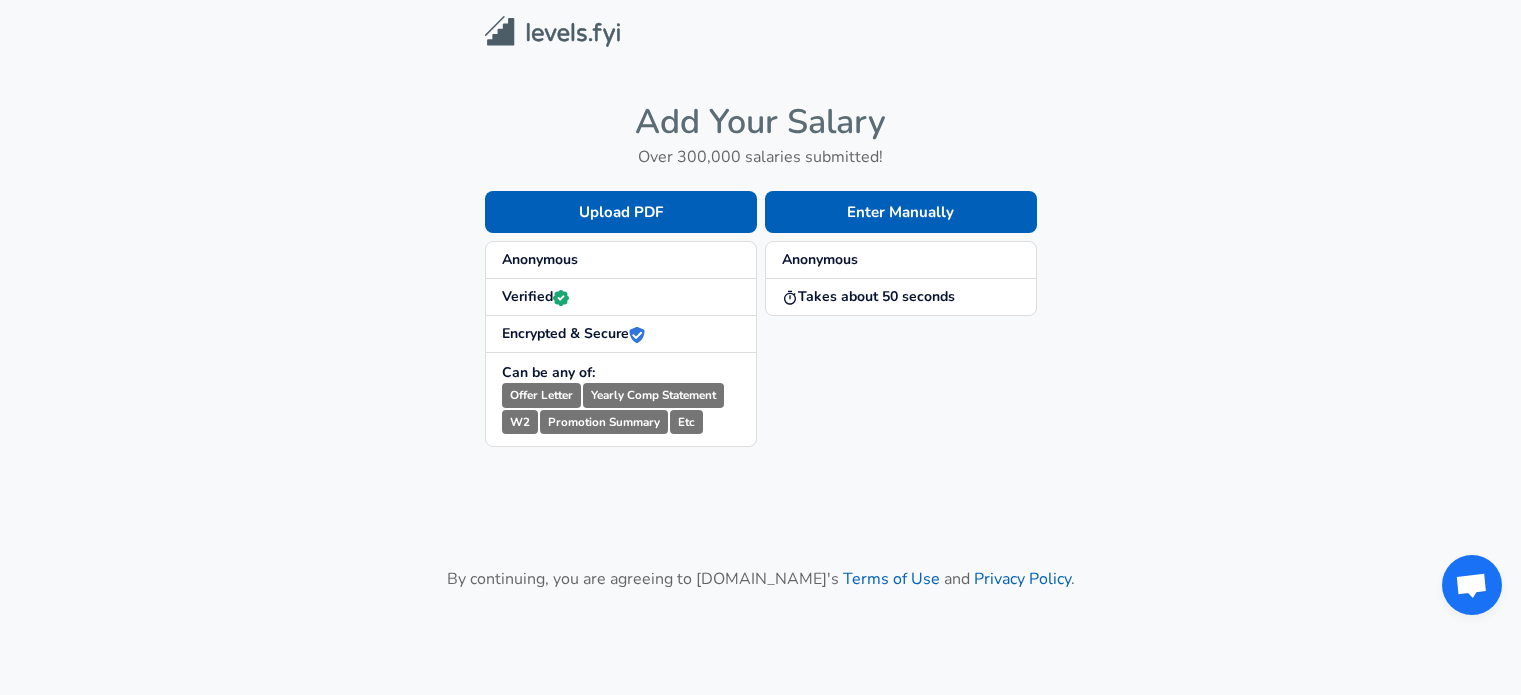 scroll, scrollTop: 0, scrollLeft: 0, axis: both 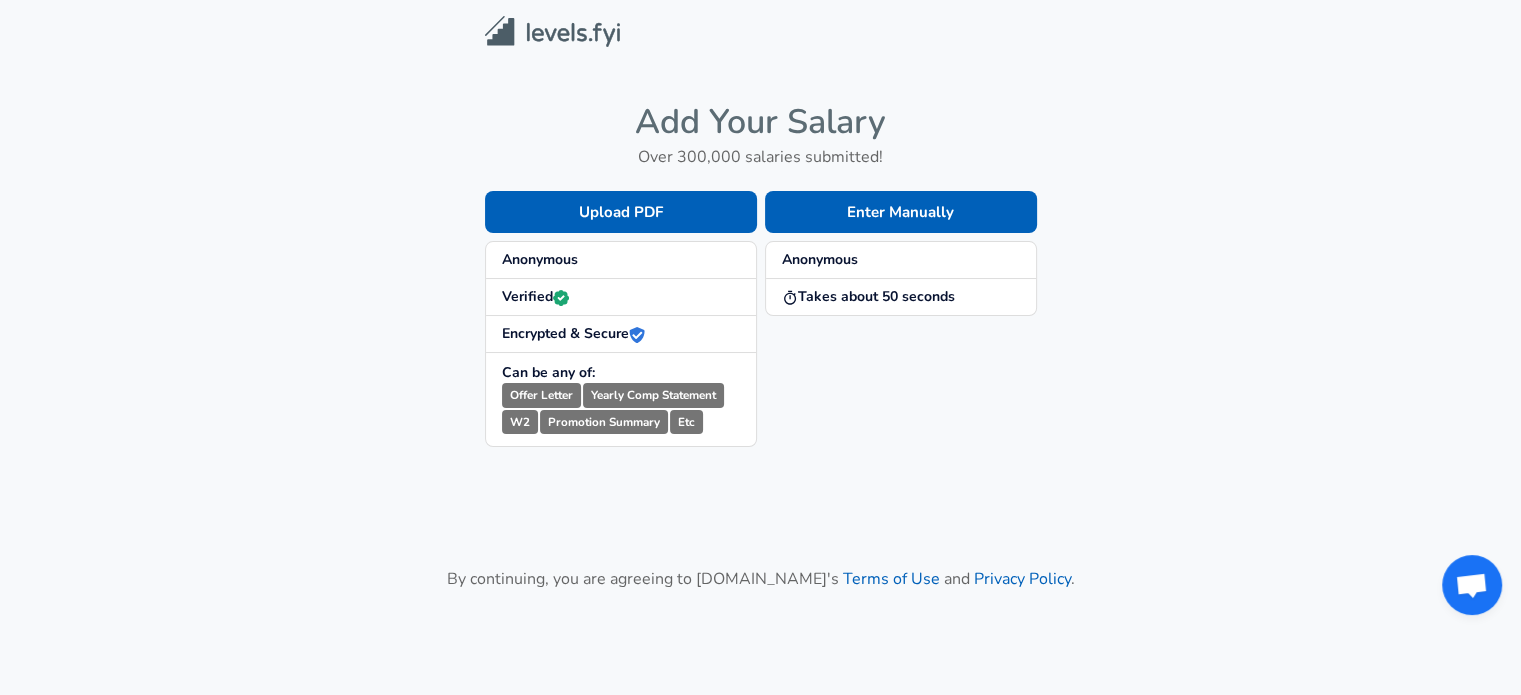 click on "Anonymous" at bounding box center (621, 260) 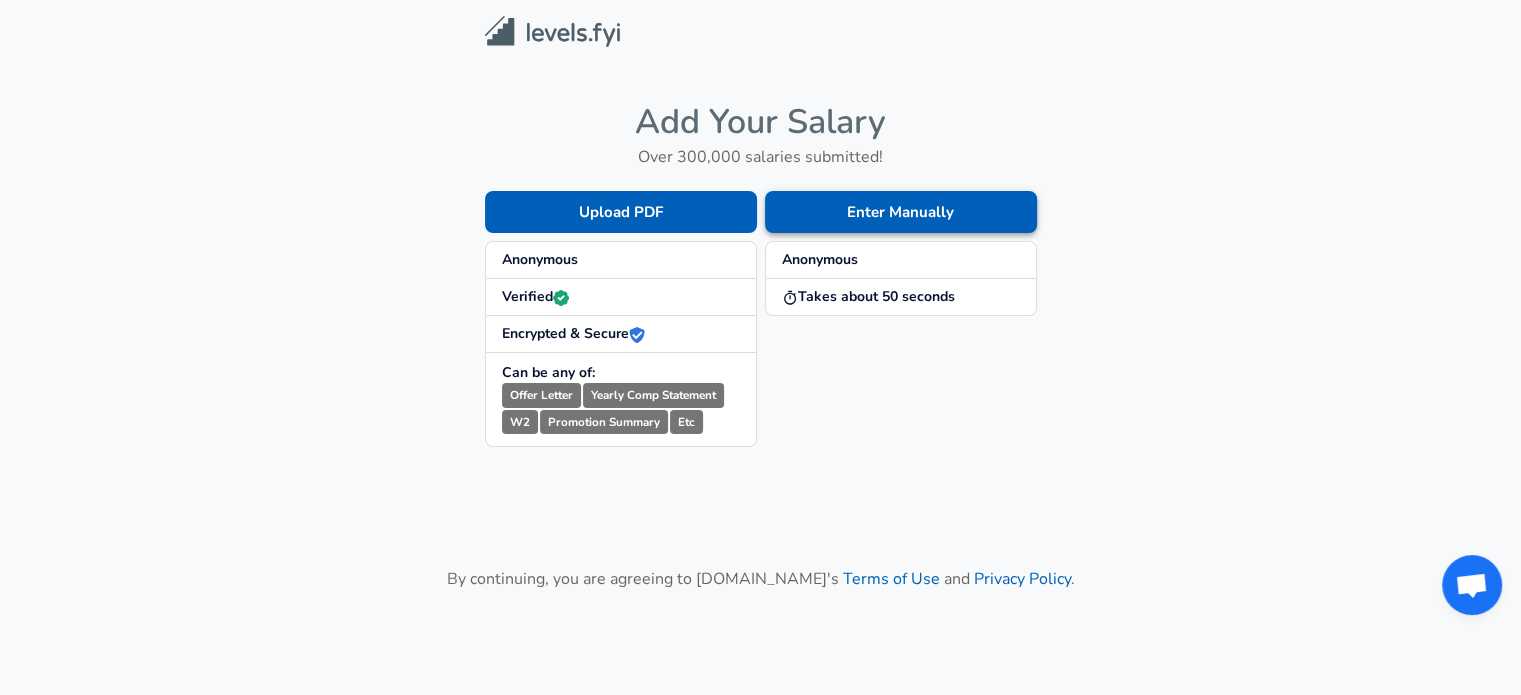 click on "Enter Manually" at bounding box center [901, 212] 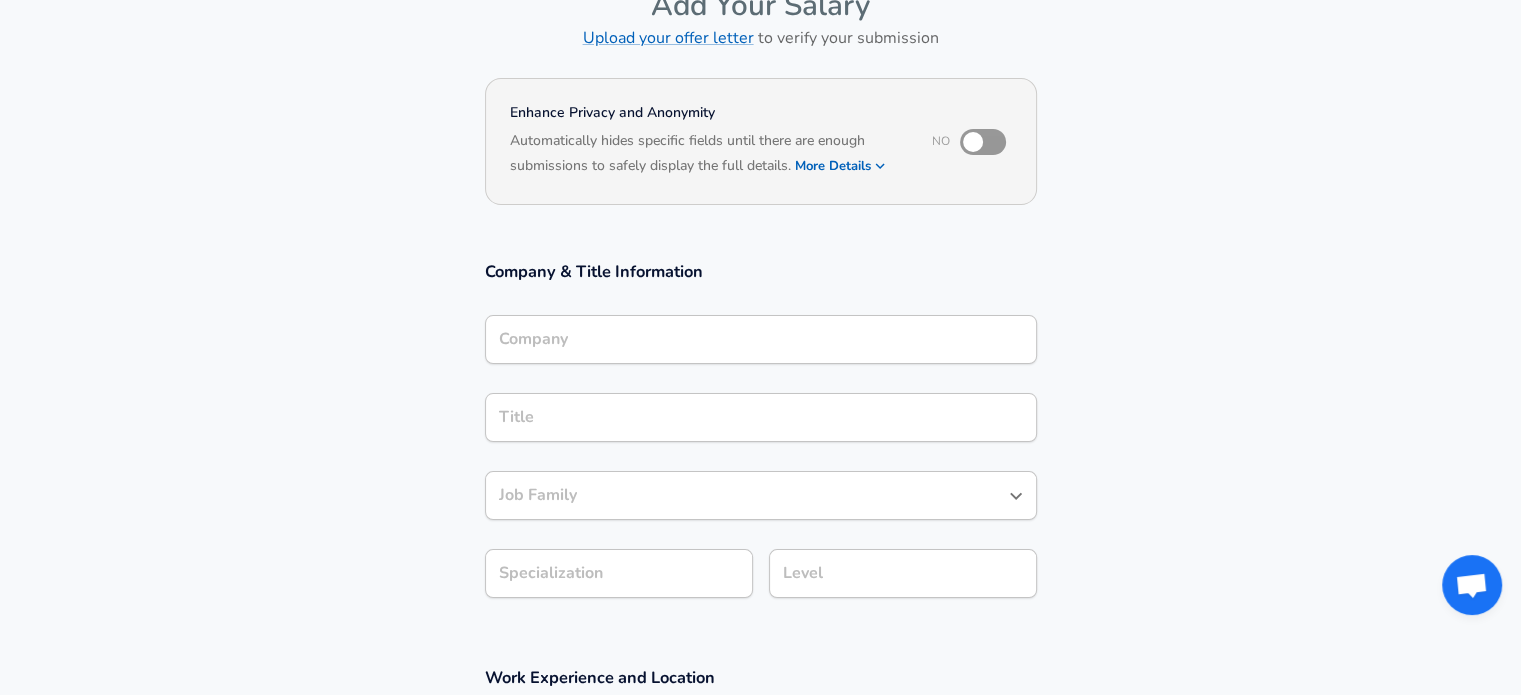 scroll, scrollTop: 120, scrollLeft: 0, axis: vertical 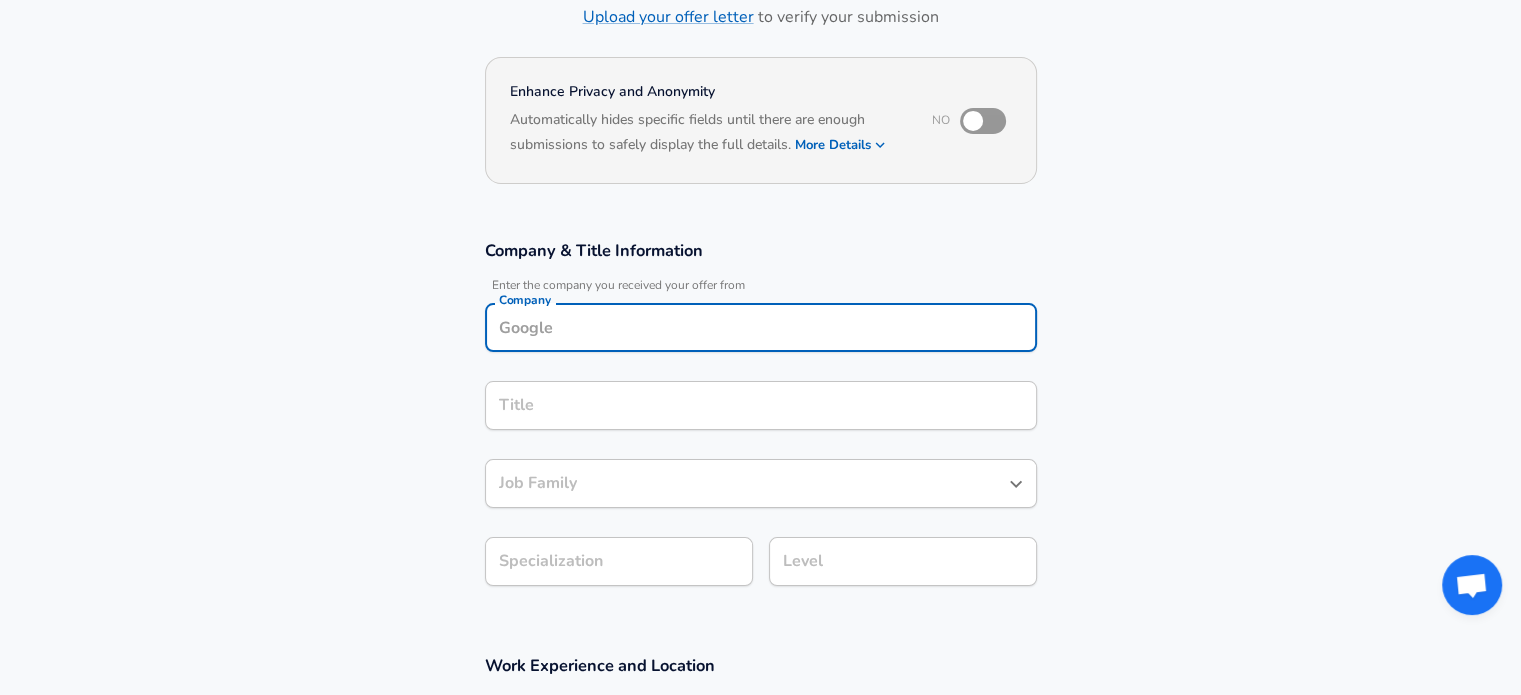 click on "Company" at bounding box center (761, 327) 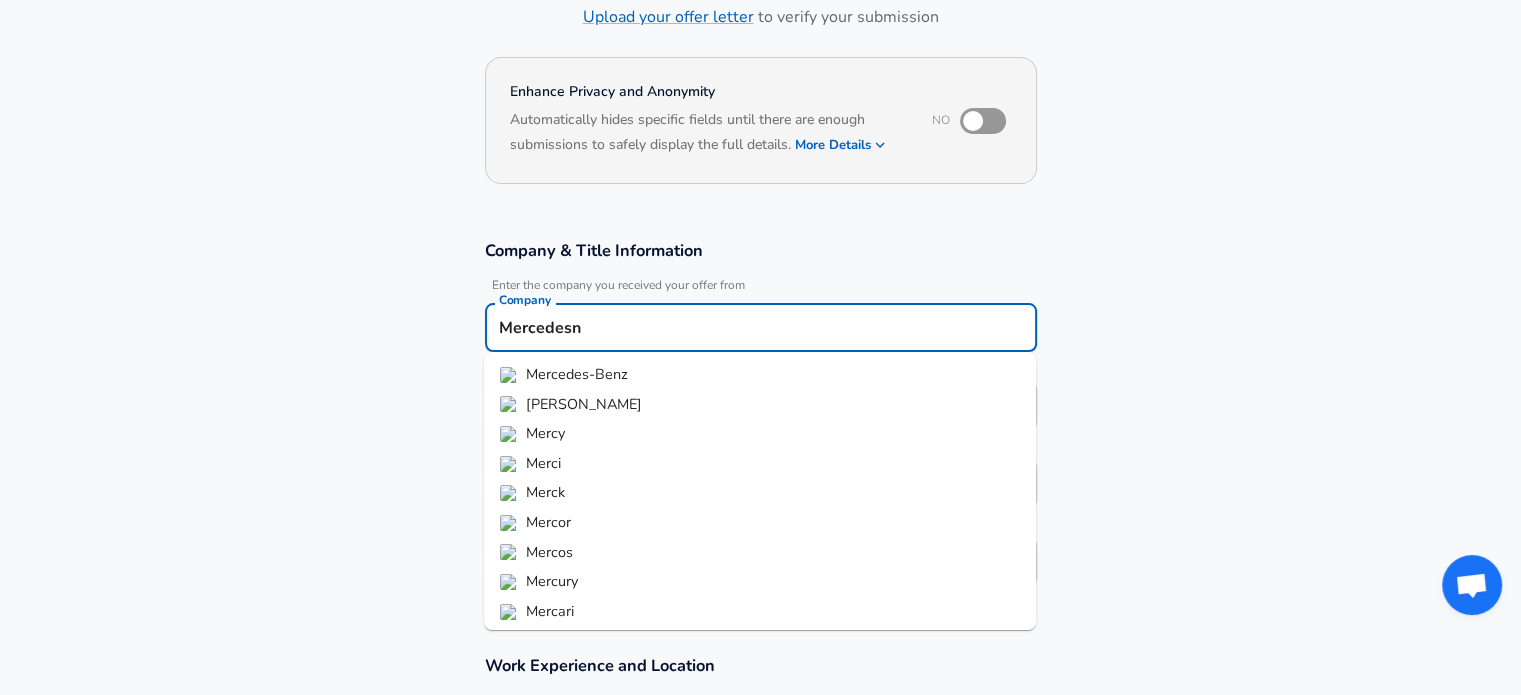 click on "Mercedes-Benz" at bounding box center (577, 374) 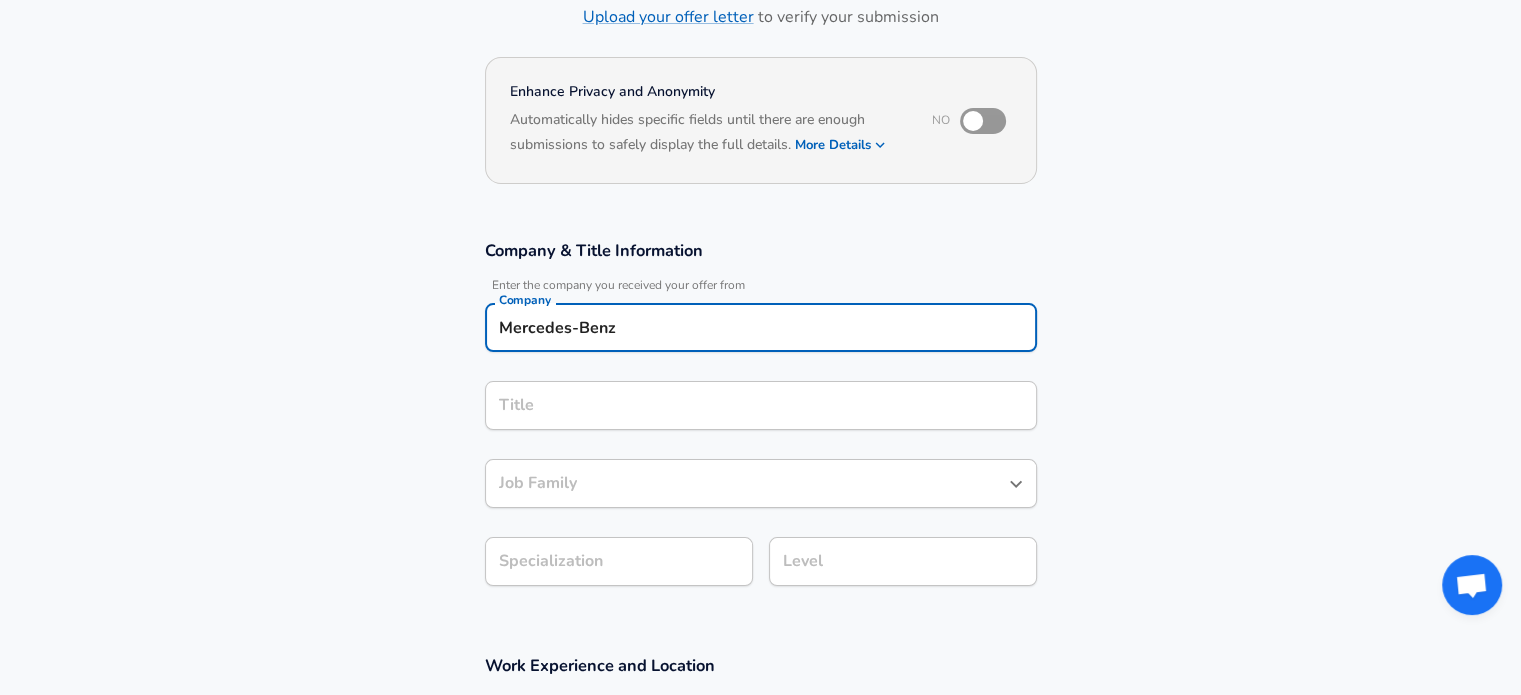 type on "Mercedes-Benz" 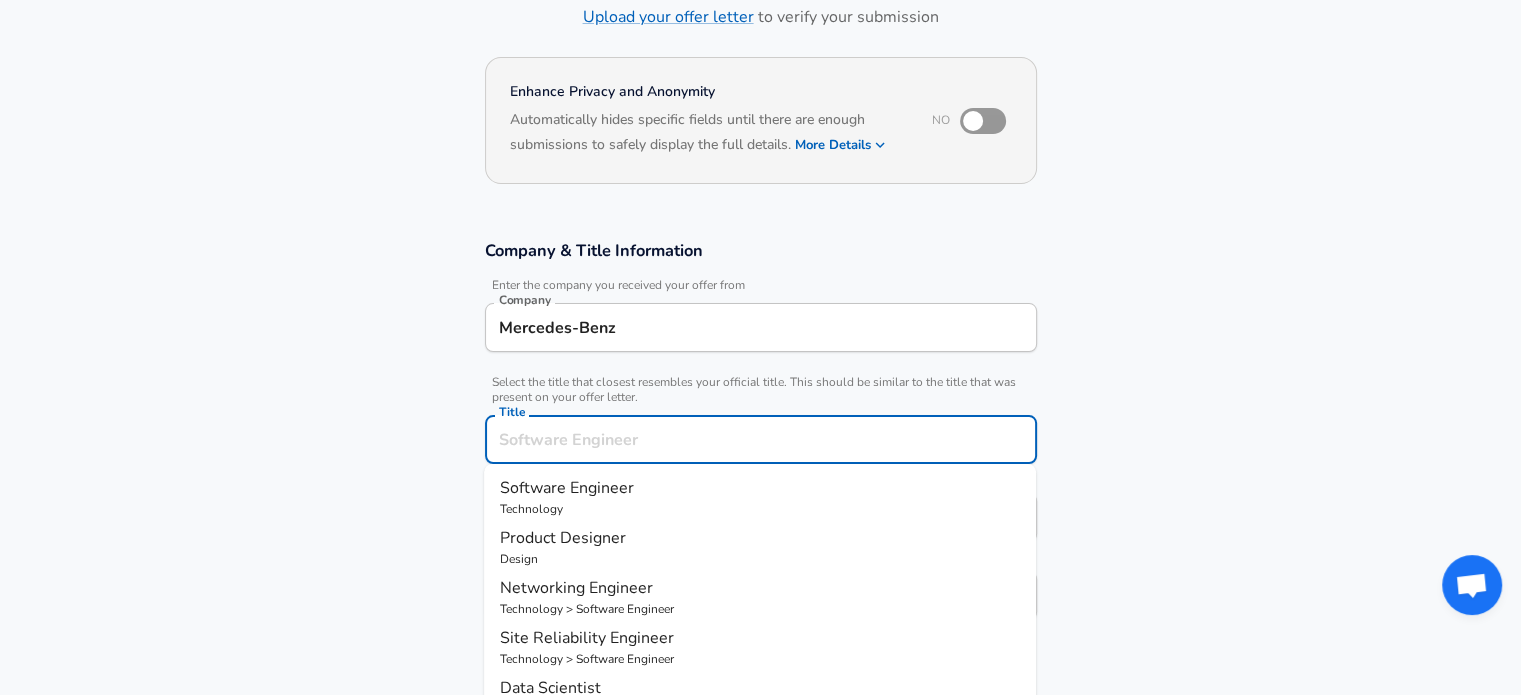 scroll, scrollTop: 180, scrollLeft: 0, axis: vertical 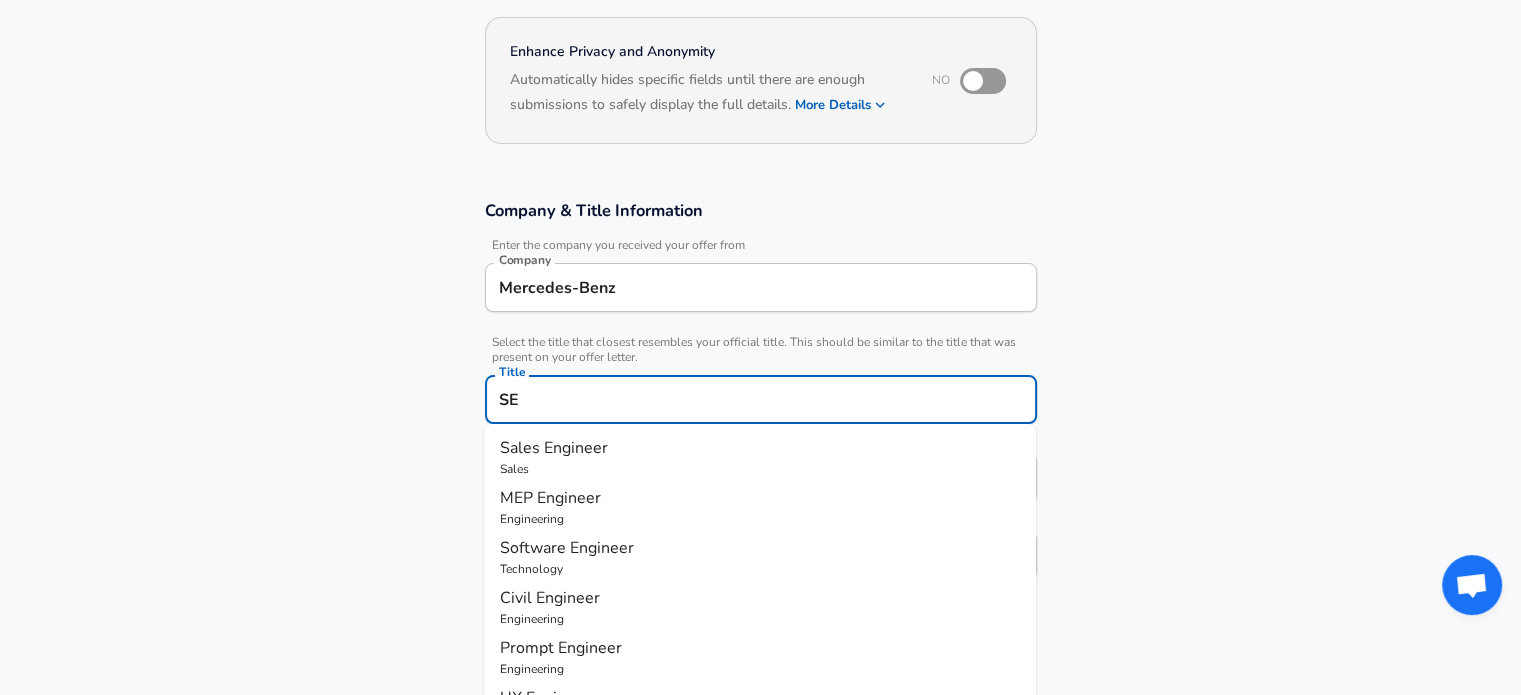 type on "S" 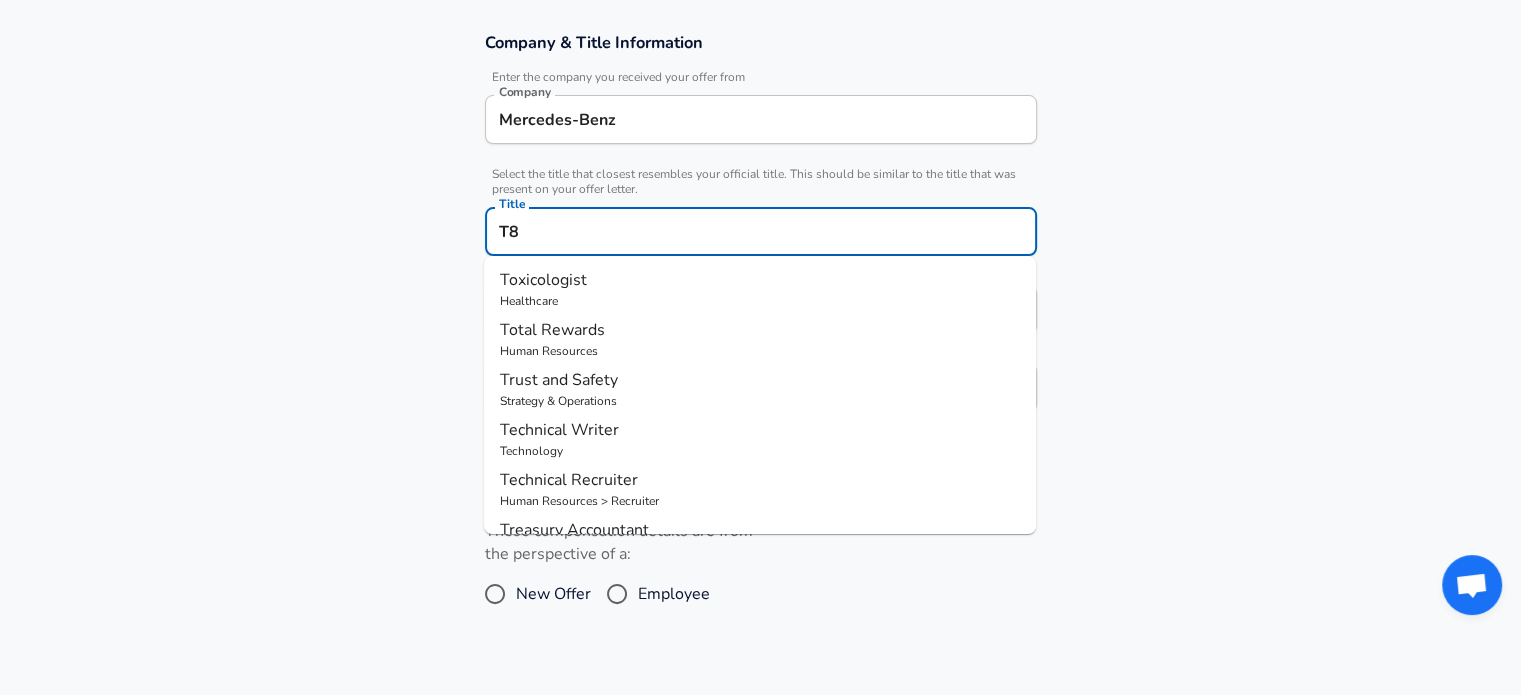 scroll, scrollTop: 351, scrollLeft: 0, axis: vertical 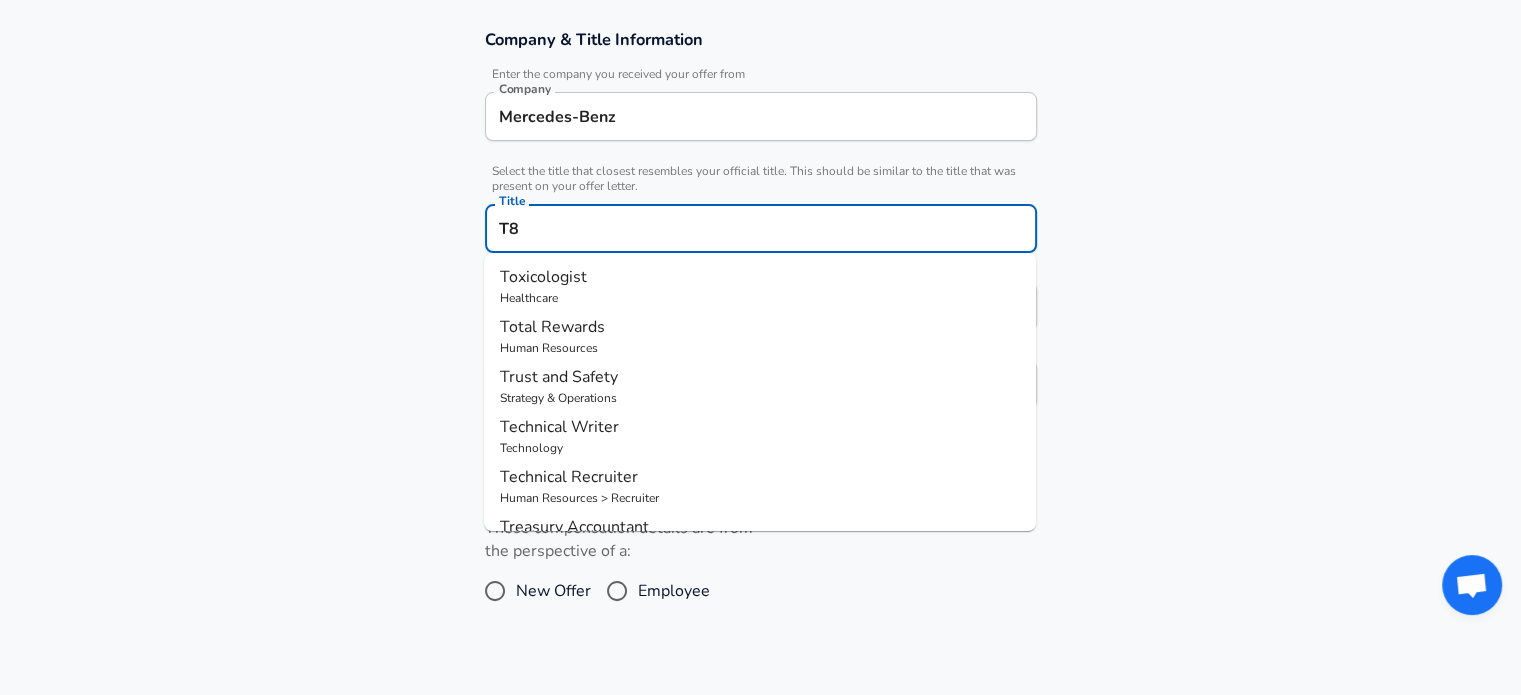type on "T8" 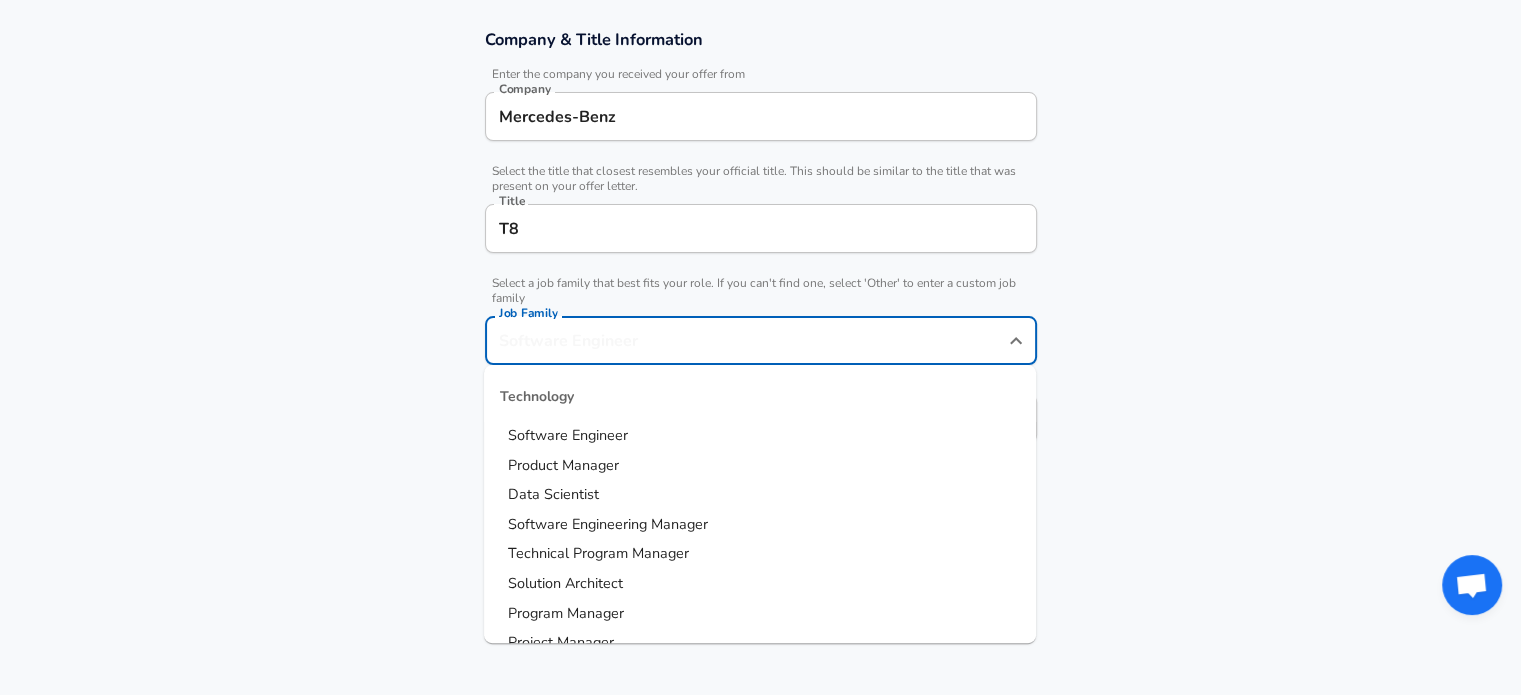 scroll, scrollTop: 391, scrollLeft: 0, axis: vertical 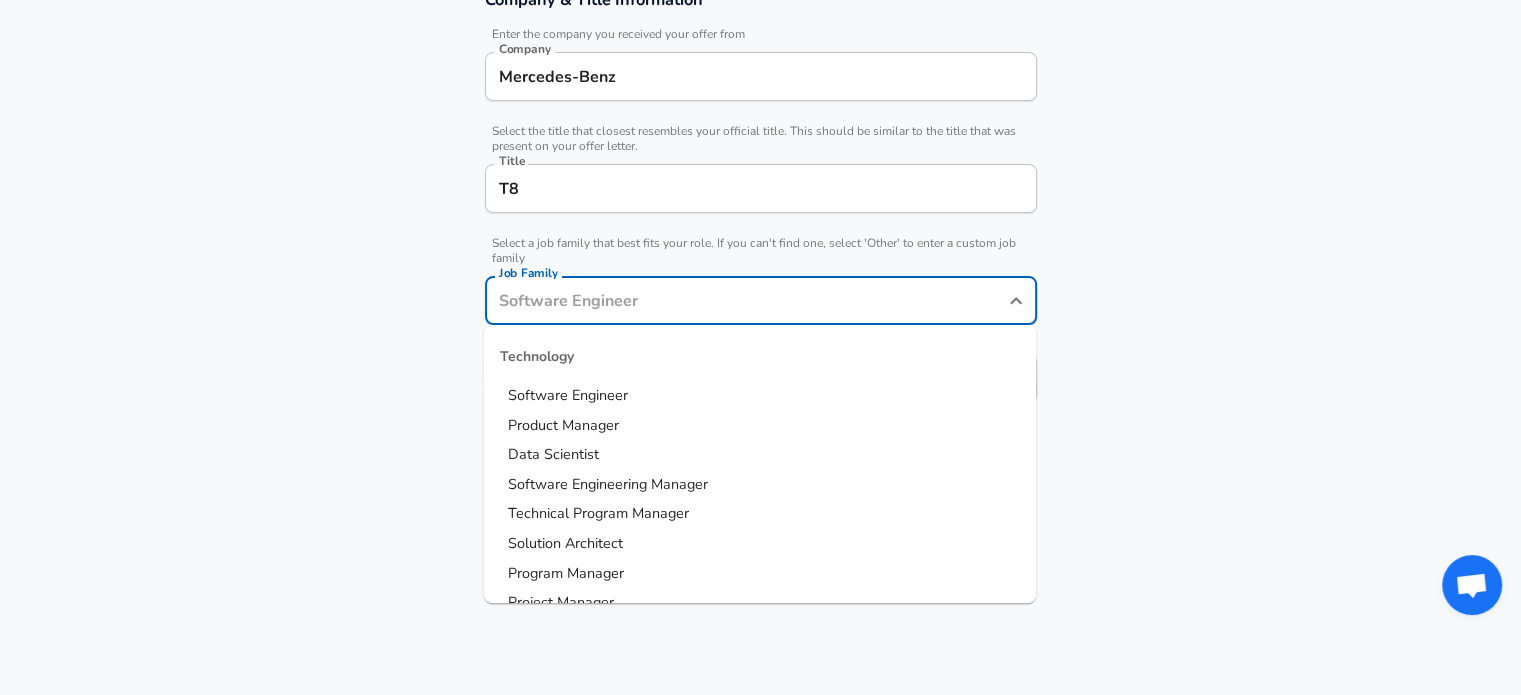 click on "Job Family" at bounding box center [761, 300] 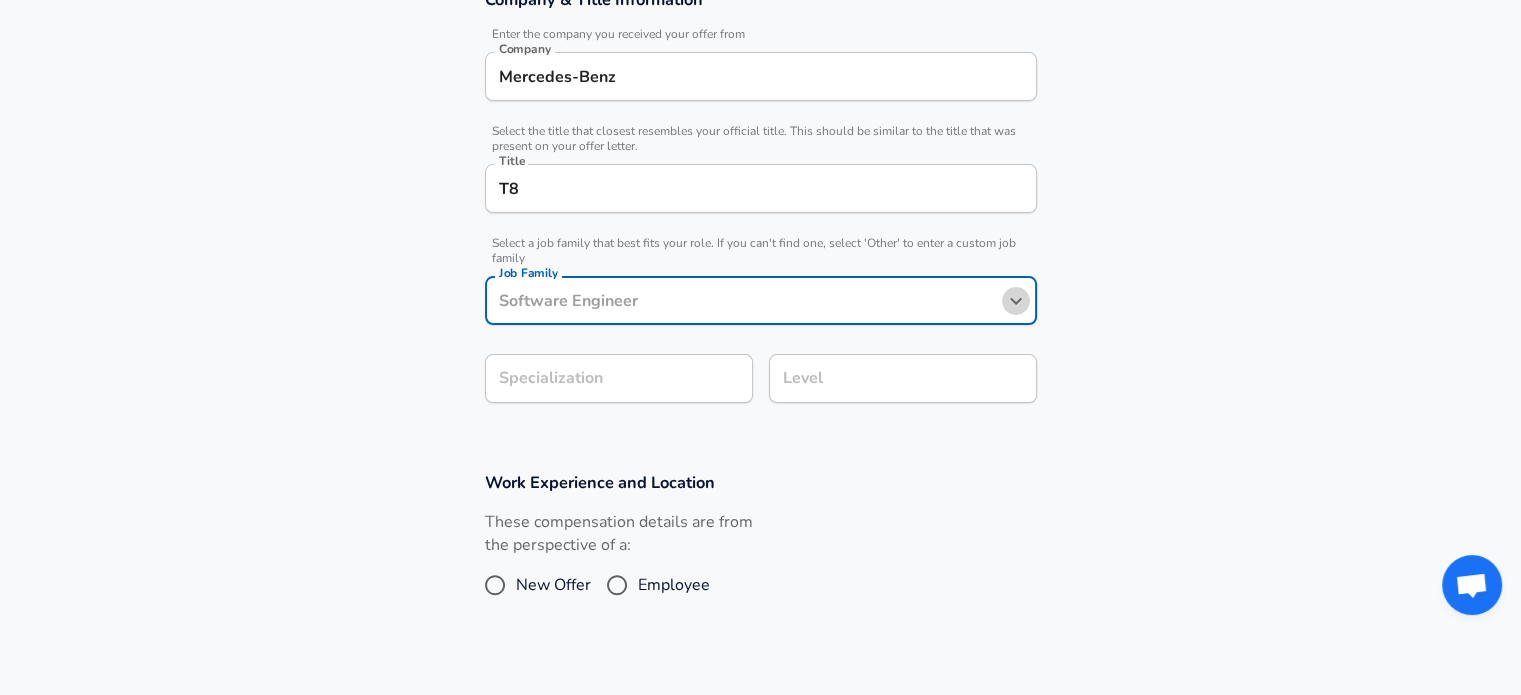 click 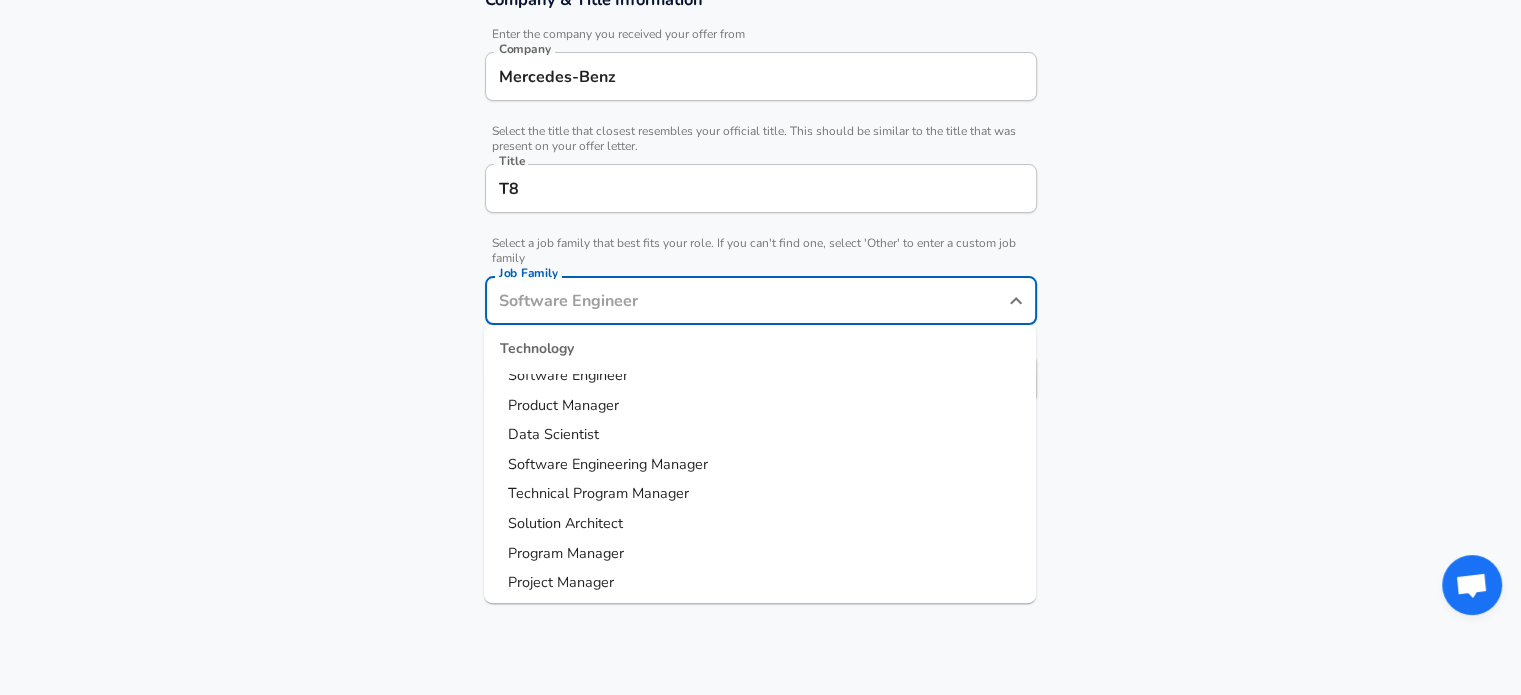 scroll, scrollTop: 0, scrollLeft: 0, axis: both 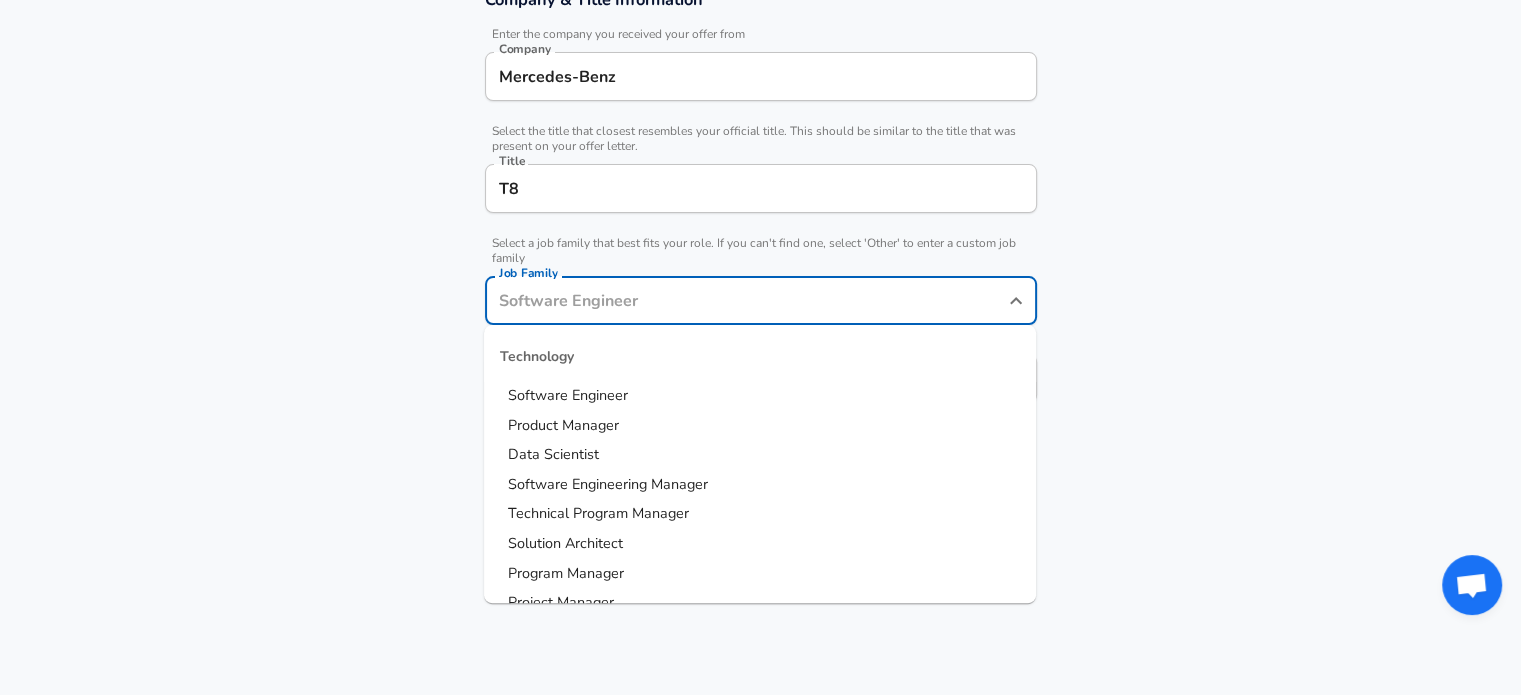 click on "Software Engineer" at bounding box center (568, 395) 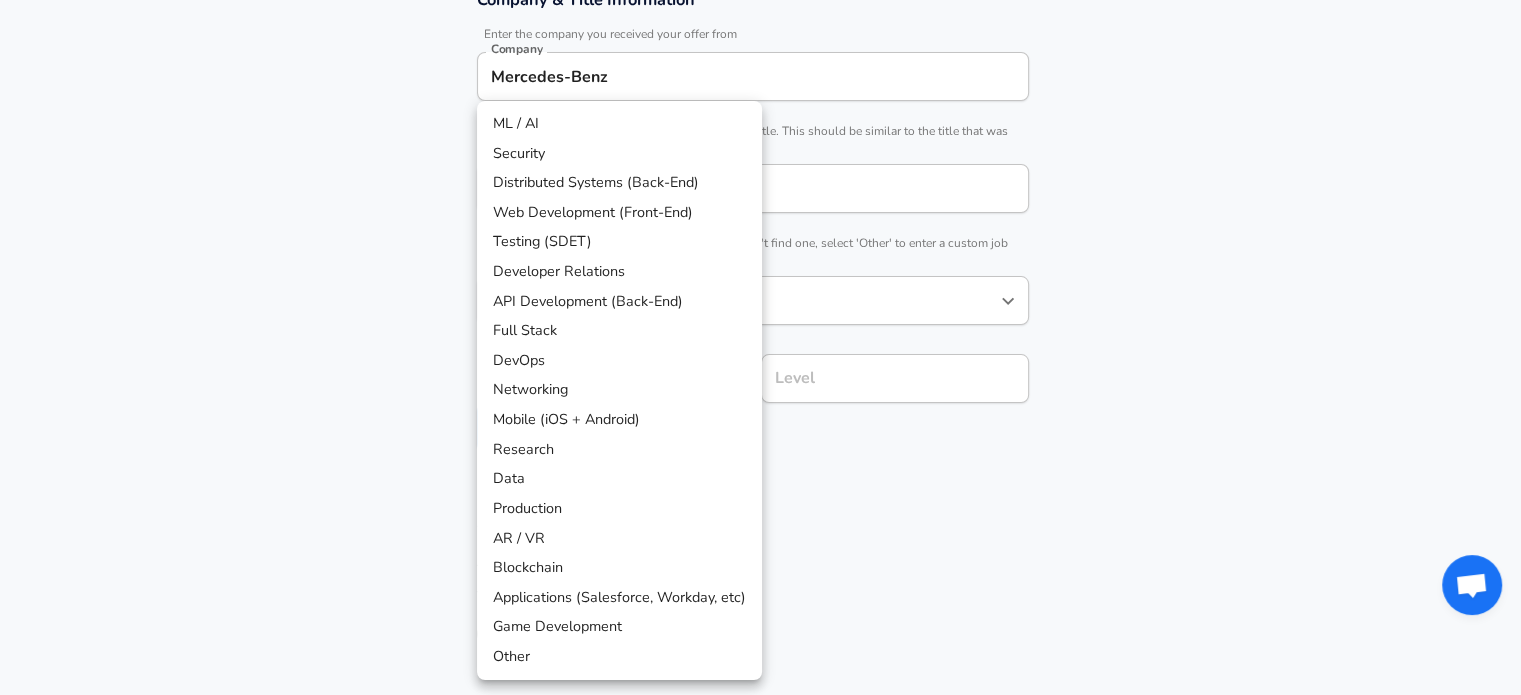 click on "Restart Add Your Salary Upload your offer letter   to verify your submission Enhance Privacy and Anonymity No Automatically hides specific fields until there are enough submissions to safely display the full details.   More Details Based on your submission and the data points that we have already collected, we will automatically hide and anonymize specific fields if there aren't enough data points to remain sufficiently anonymous. Company & Title Information   Enter the company you received your offer from Company Mercedes-Benz Company   Select the title that closest resembles your official title. This should be similar to the title that was present on your offer letter. Title T8 Title   Select a job family that best fits your role. If you can't find one, select 'Other' to enter a custom job family Job Family Software Engineer Job Family   Select a Specialization that best fits your role. If you can't find one, select 'Other' to enter a custom specialization Select Specialization ​ Select Specialization" at bounding box center [760, -44] 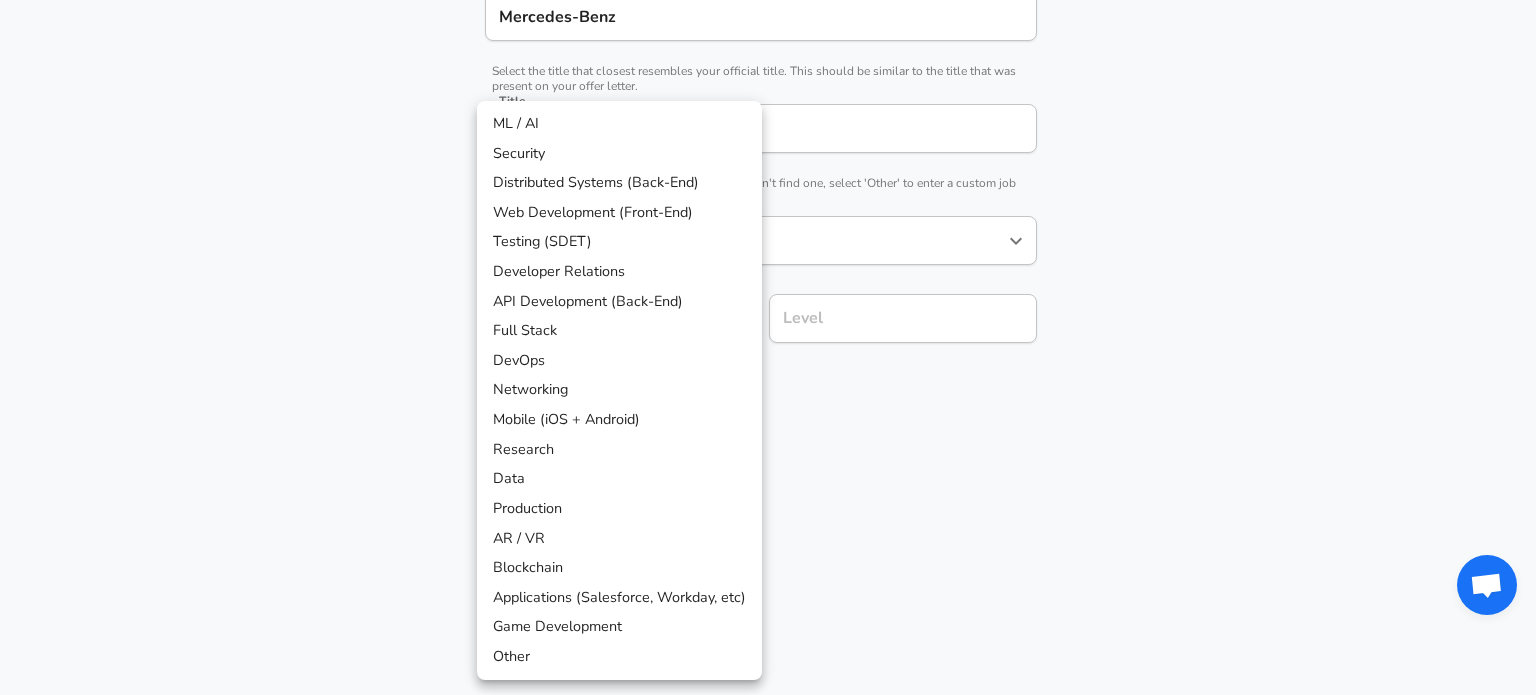 click on "Testing (SDET)" at bounding box center [619, 242] 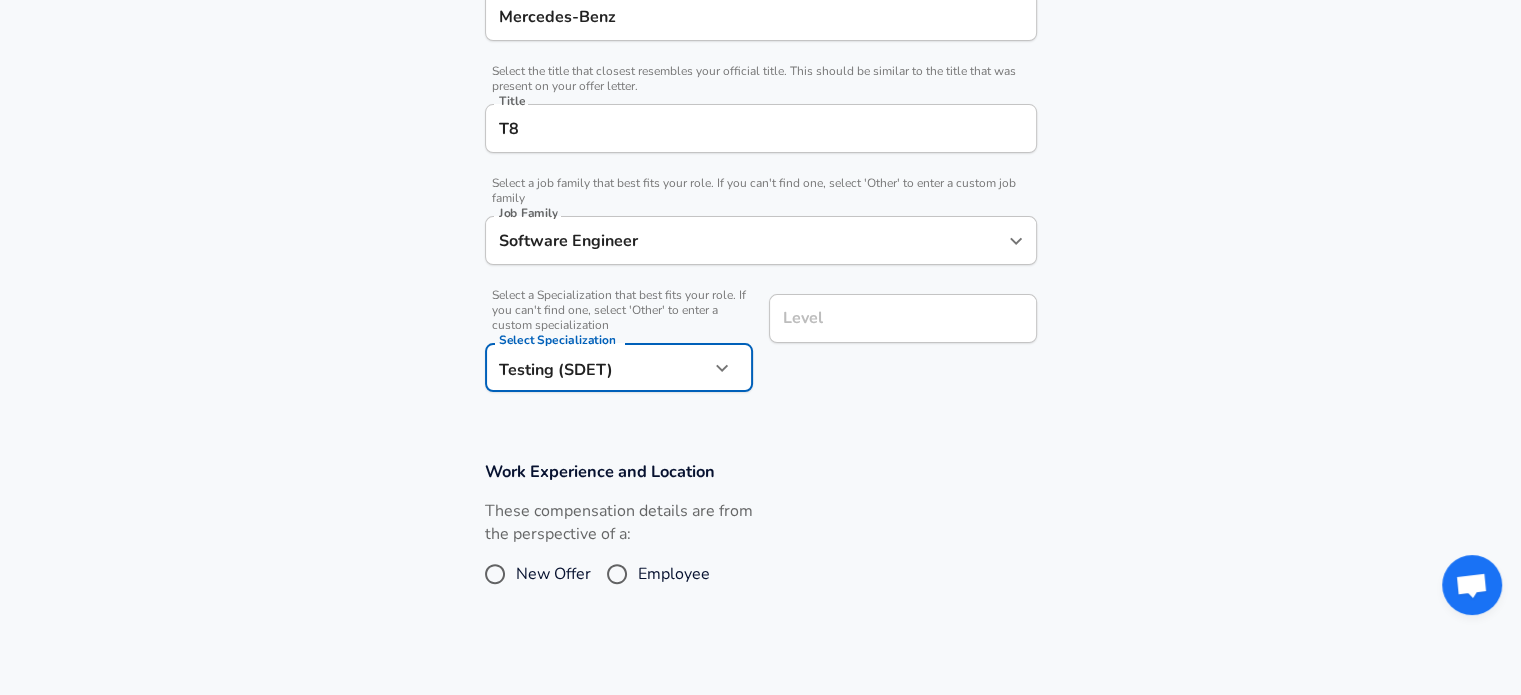 click on "Level" at bounding box center (903, 318) 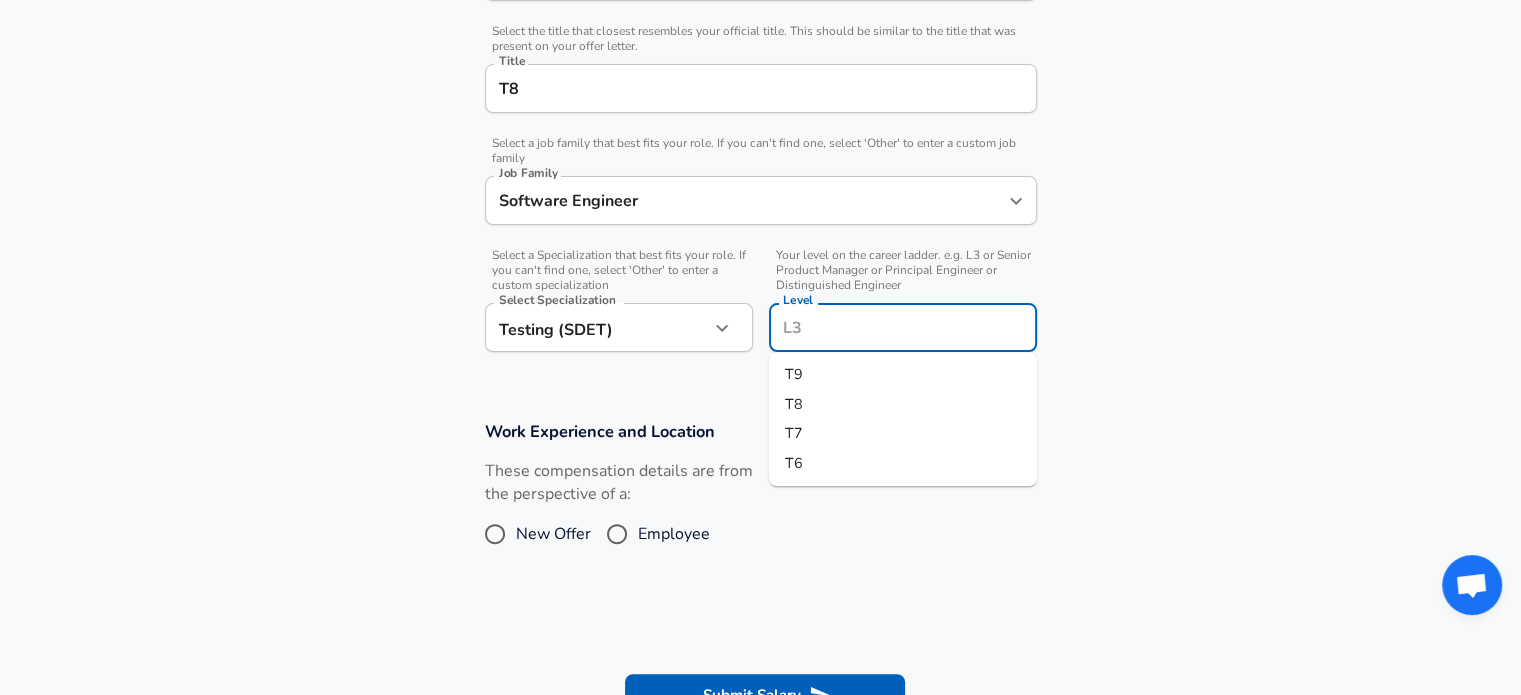 click on "T8" at bounding box center (903, 405) 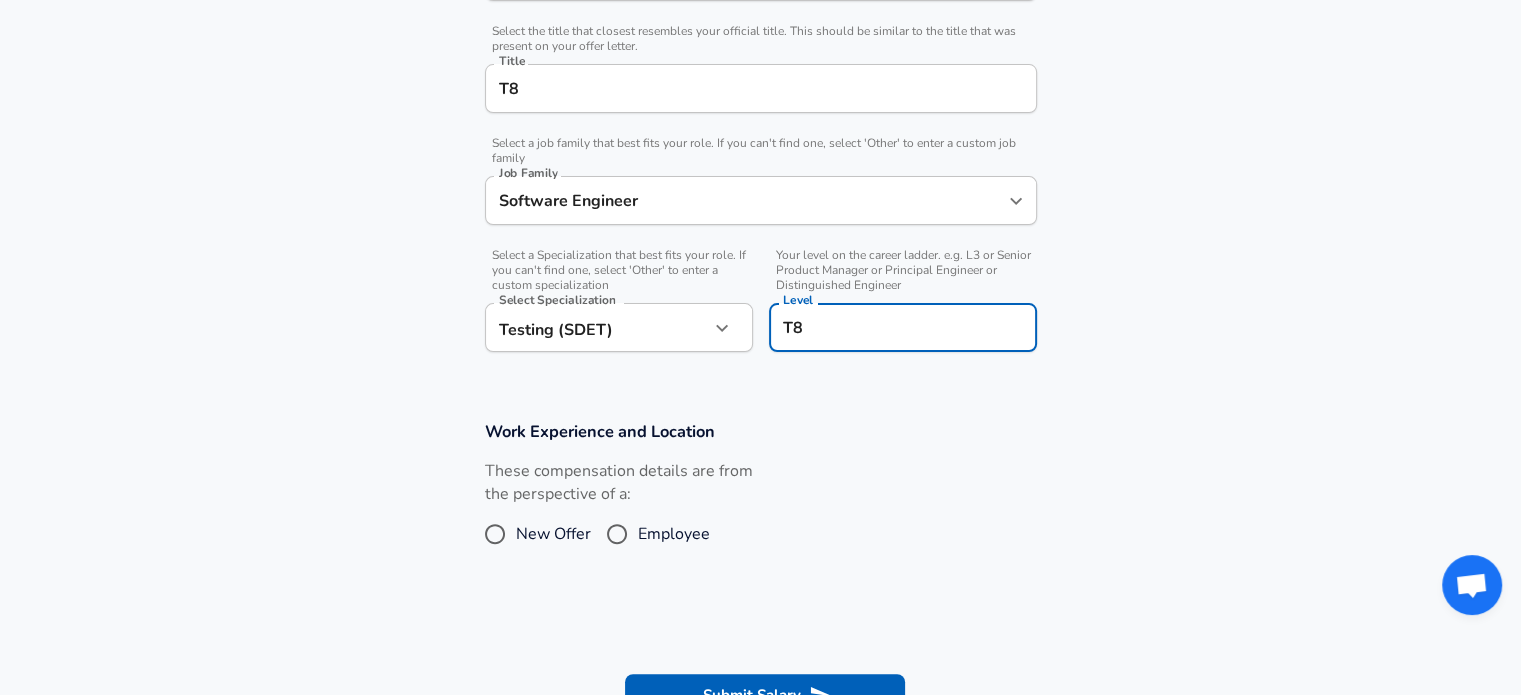 click on "Work Experience and Location These compensation details are from the perspective of a: New Offer Employee" at bounding box center [760, 497] 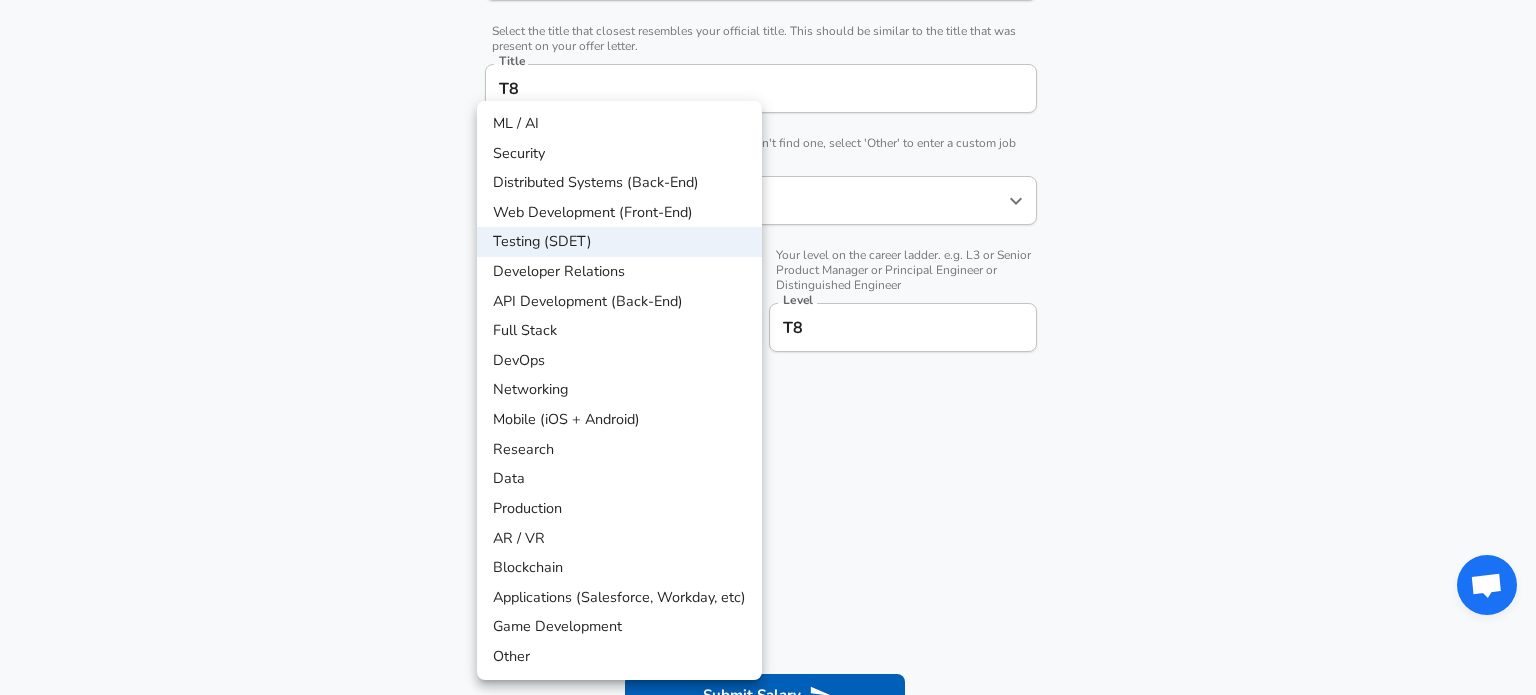 click on "Restart Add Your Salary Upload your offer letter   to verify your submission Enhance Privacy and Anonymity No Automatically hides specific fields until there are enough submissions to safely display the full details.   More Details Based on your submission and the data points that we have already collected, we will automatically hide and anonymize specific fields if there aren't enough data points to remain sufficiently anonymous. Company & Title Information   Enter the company you received your offer from Company Mercedes-Benz Company   Select the title that closest resembles your official title. This should be similar to the title that was present on your offer letter. Title T8 Title   Select a job family that best fits your role. If you can't find one, select 'Other' to enter a custom job family Job Family Software Engineer Job Family   Select a Specialization that best fits your role. If you can't find one, select 'Other' to enter a custom specialization Select Specialization Testing (SDET) Testing (SDET)" at bounding box center (768, -144) 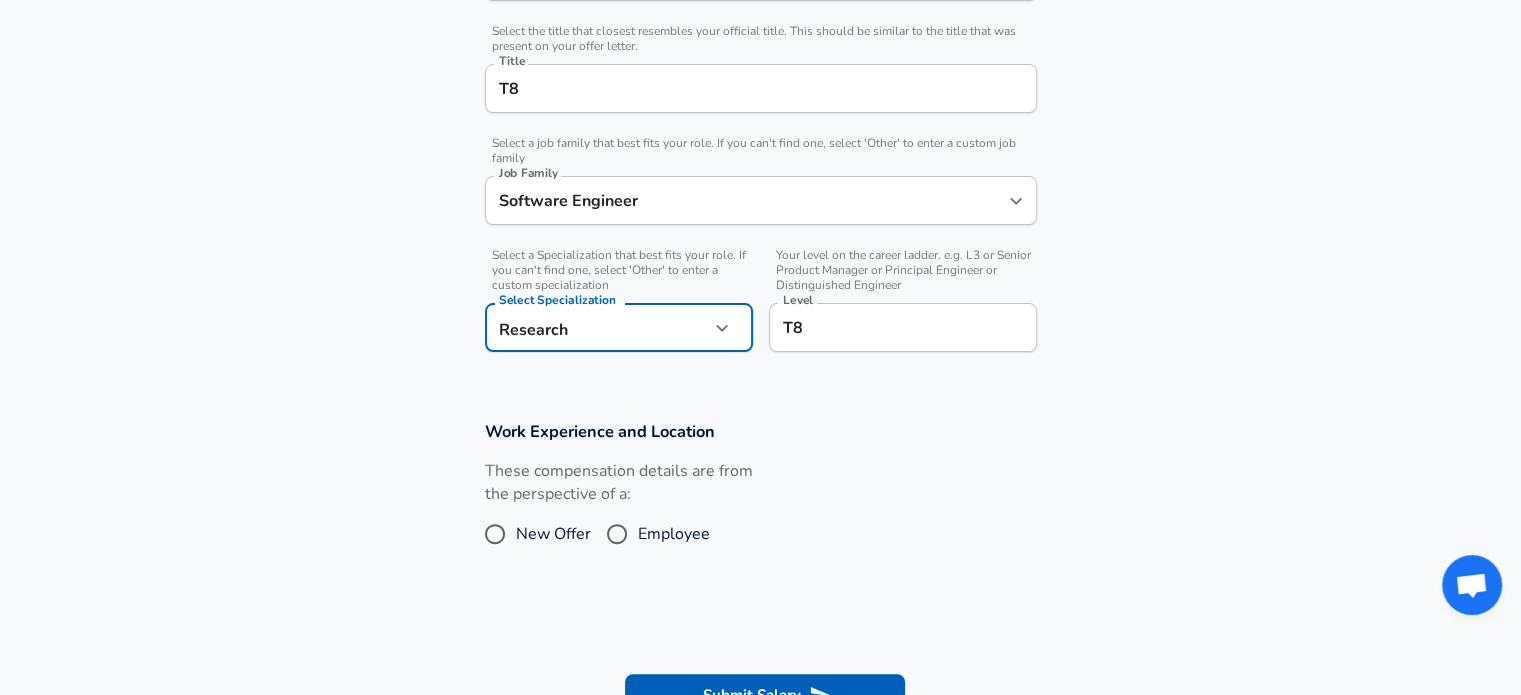 click on "These compensation details are from the perspective of a: New Offer Employee" at bounding box center (753, 513) 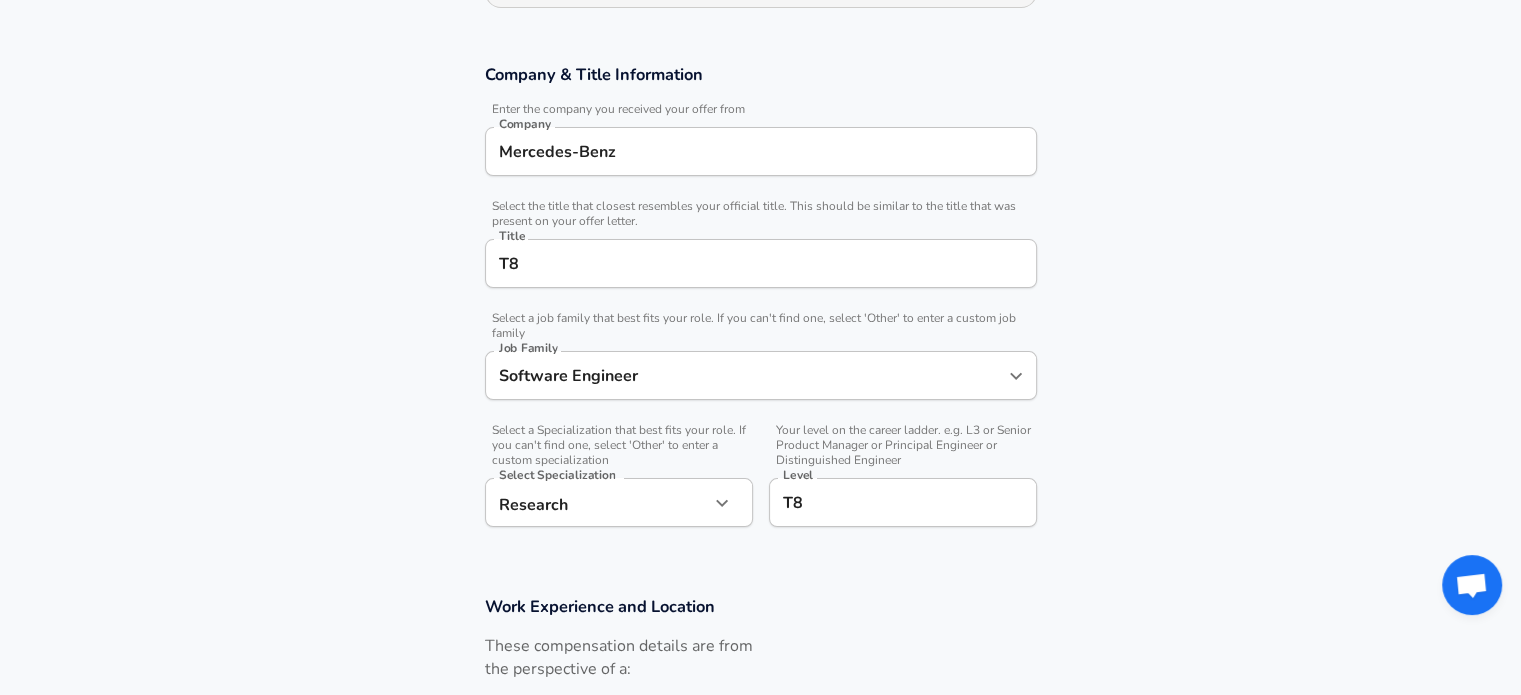 scroll, scrollTop: 312, scrollLeft: 0, axis: vertical 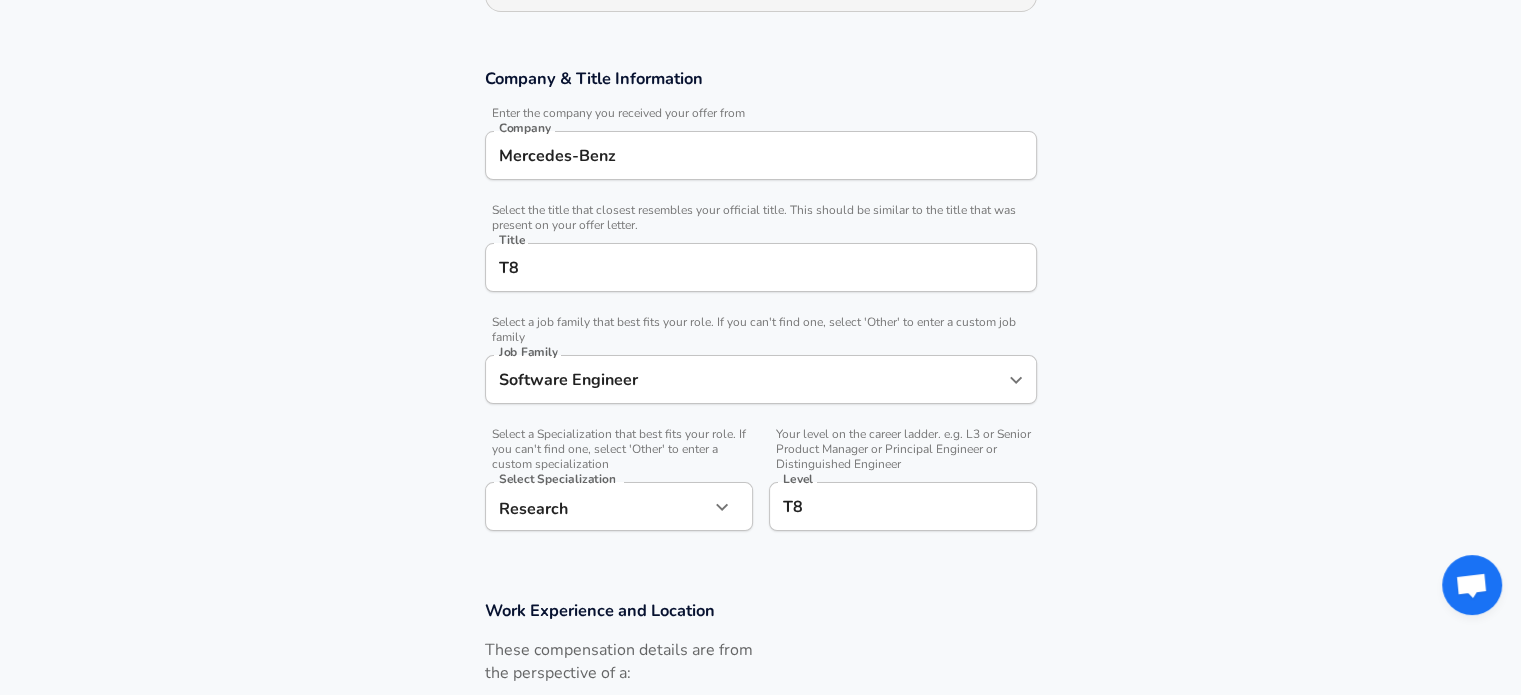 click on "T8" at bounding box center [761, 267] 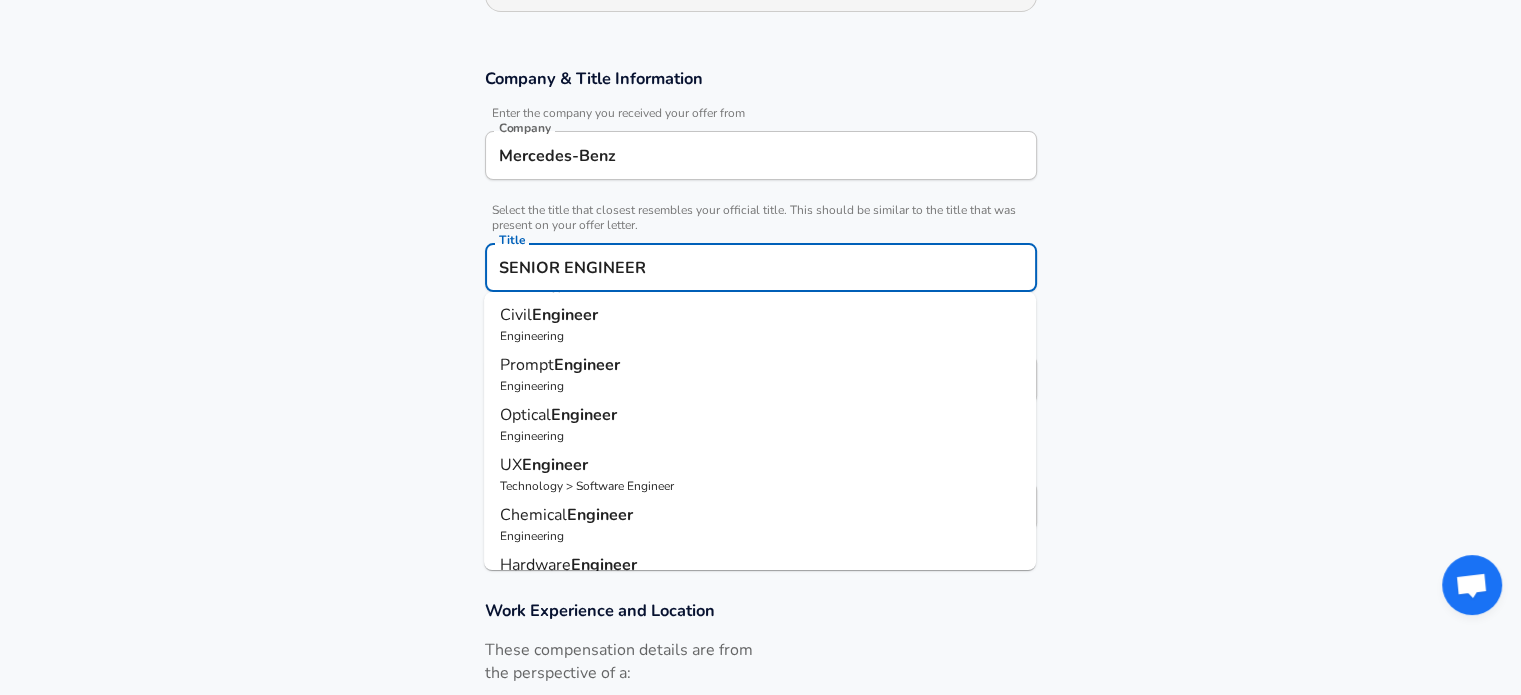 scroll, scrollTop: 237, scrollLeft: 0, axis: vertical 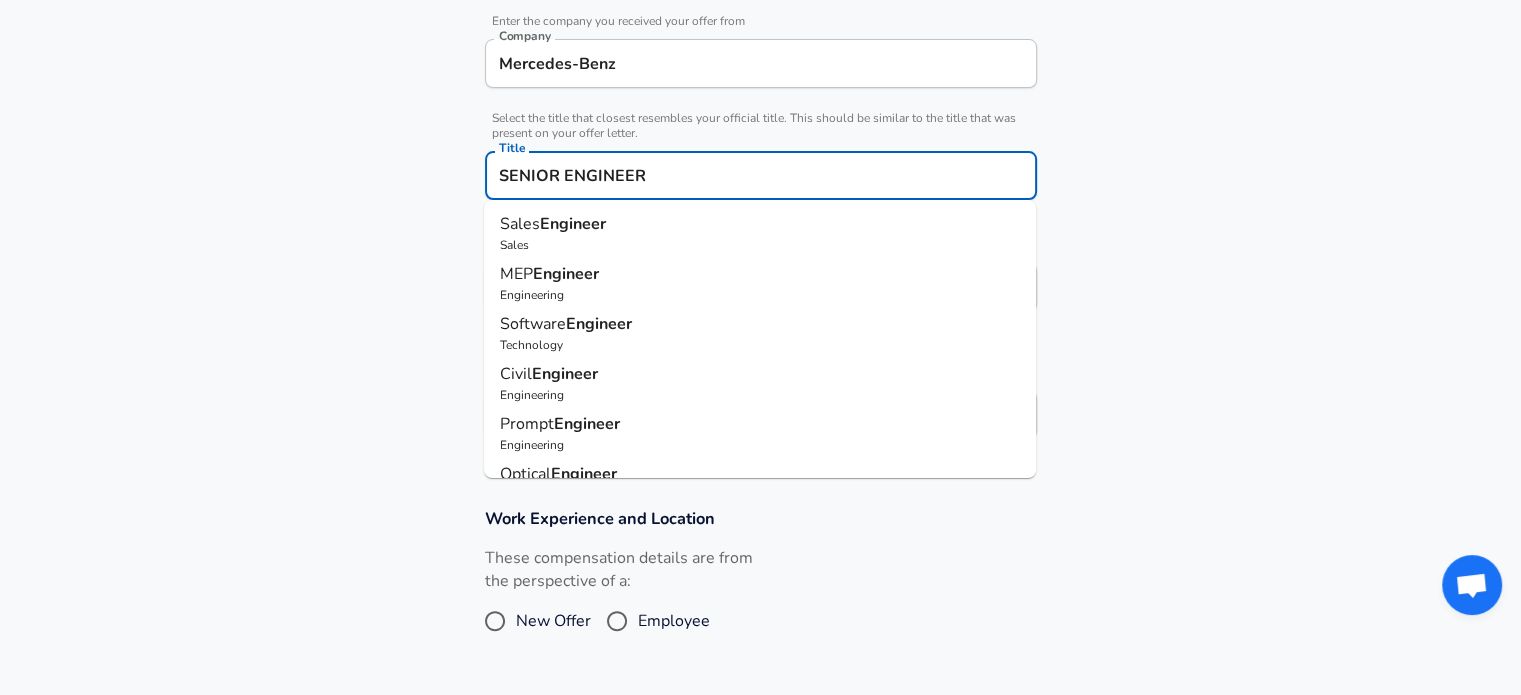 click on "Engineer" at bounding box center [599, 324] 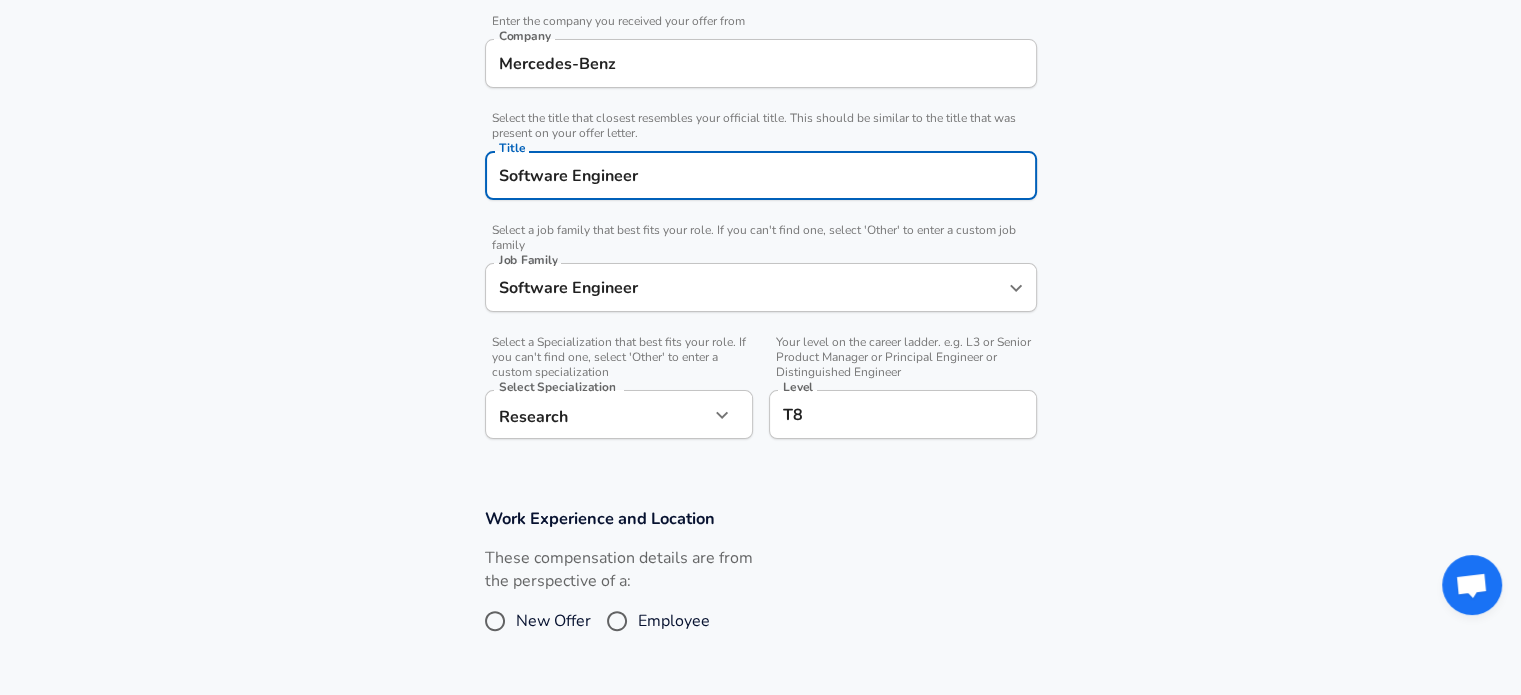 type on "Software Engineer" 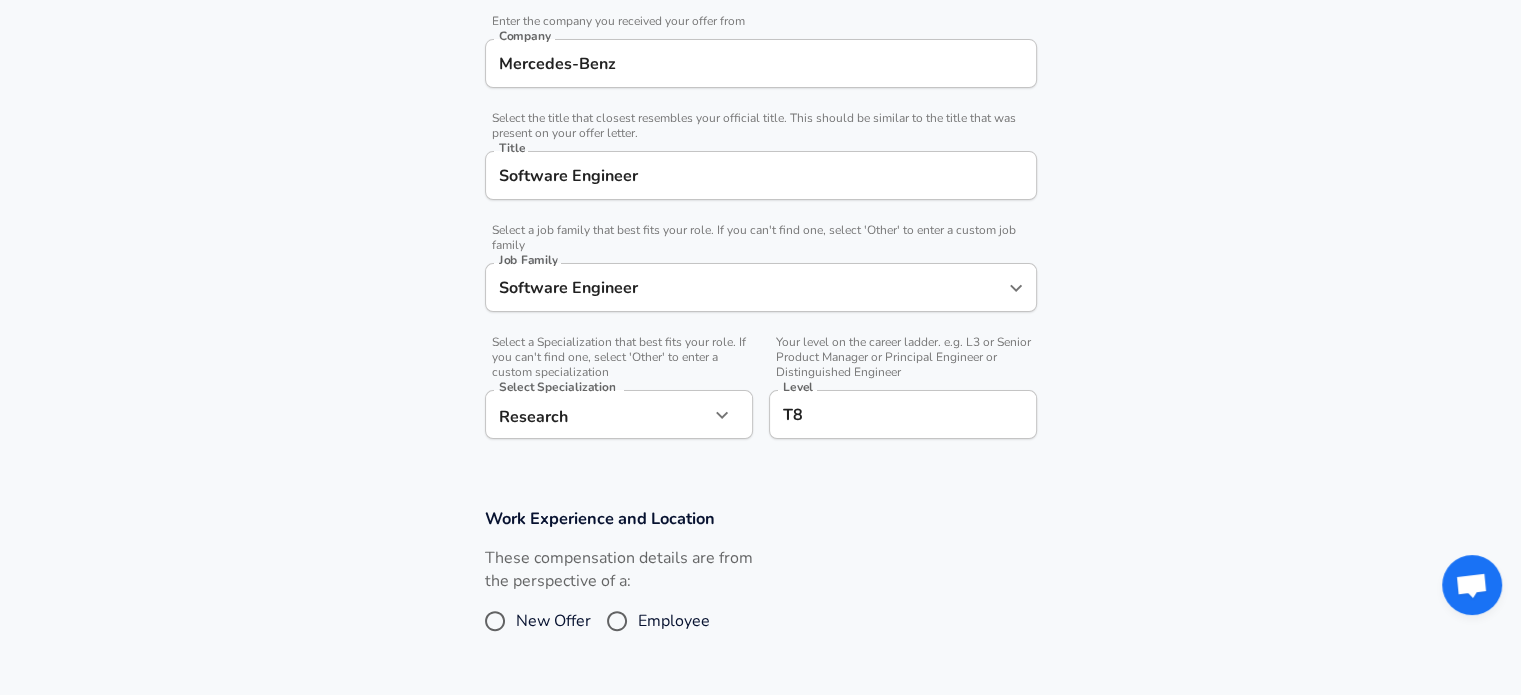 drag, startPoint x: 974, startPoint y: 535, endPoint x: 851, endPoint y: 495, distance: 129.34064 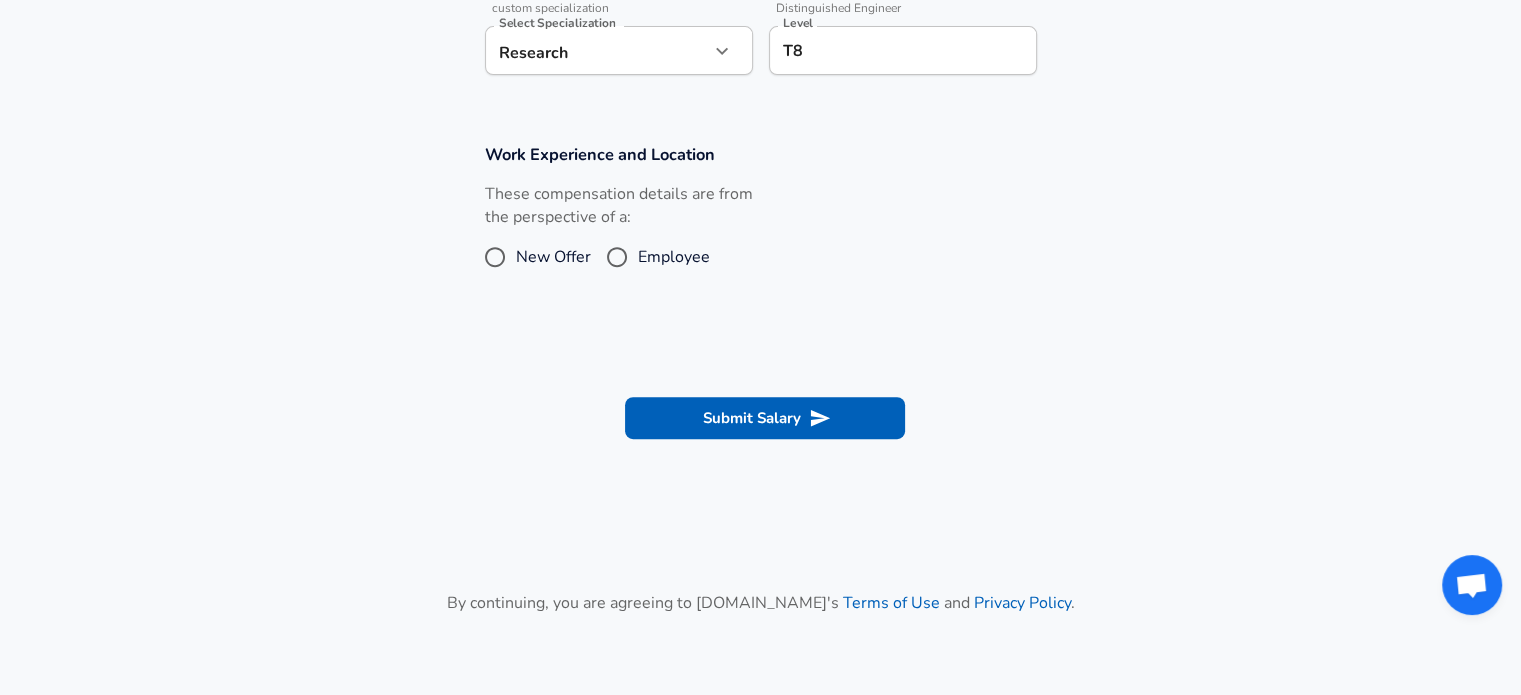 scroll, scrollTop: 770, scrollLeft: 0, axis: vertical 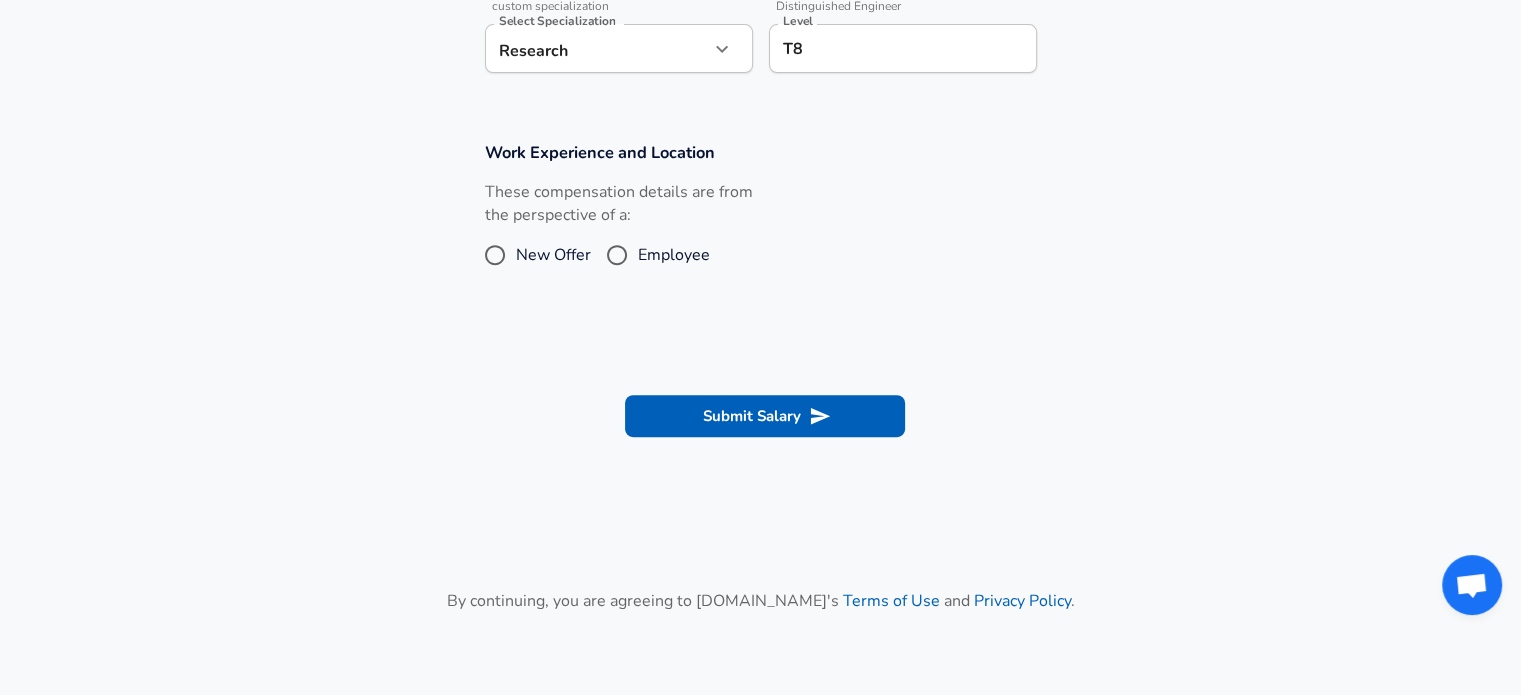 click on "Employee" at bounding box center [674, 255] 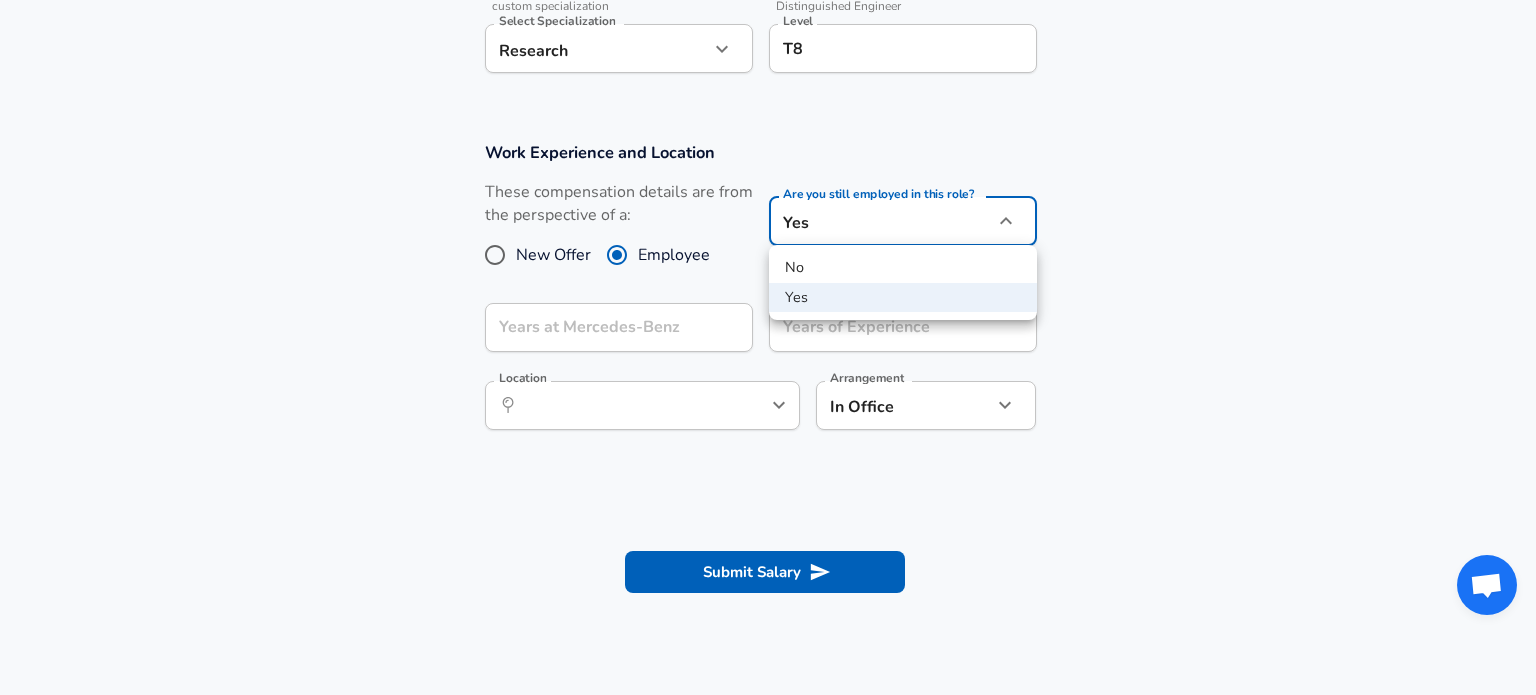 click on "Restart Add Your Salary Upload your offer letter   to verify your submission Enhance Privacy and Anonymity No Automatically hides specific fields until there are enough submissions to safely display the full details.   More Details Based on your submission and the data points that we have already collected, we will automatically hide and anonymize specific fields if there aren't enough data points to remain sufficiently anonymous. Company & Title Information   Enter the company you received your offer from Company Mercedes-Benz Company   Select the title that closest resembles your official title. This should be similar to the title that was present on your offer letter. Title Software Engineer Title   Select a job family that best fits your role. If you can't find one, select 'Other' to enter a custom job family Job Family Software Engineer Job Family   Select a Specialization that best fits your role. If you can't find one, select 'Other' to enter a custom specialization Select Specialization Research   T8" at bounding box center (768, -423) 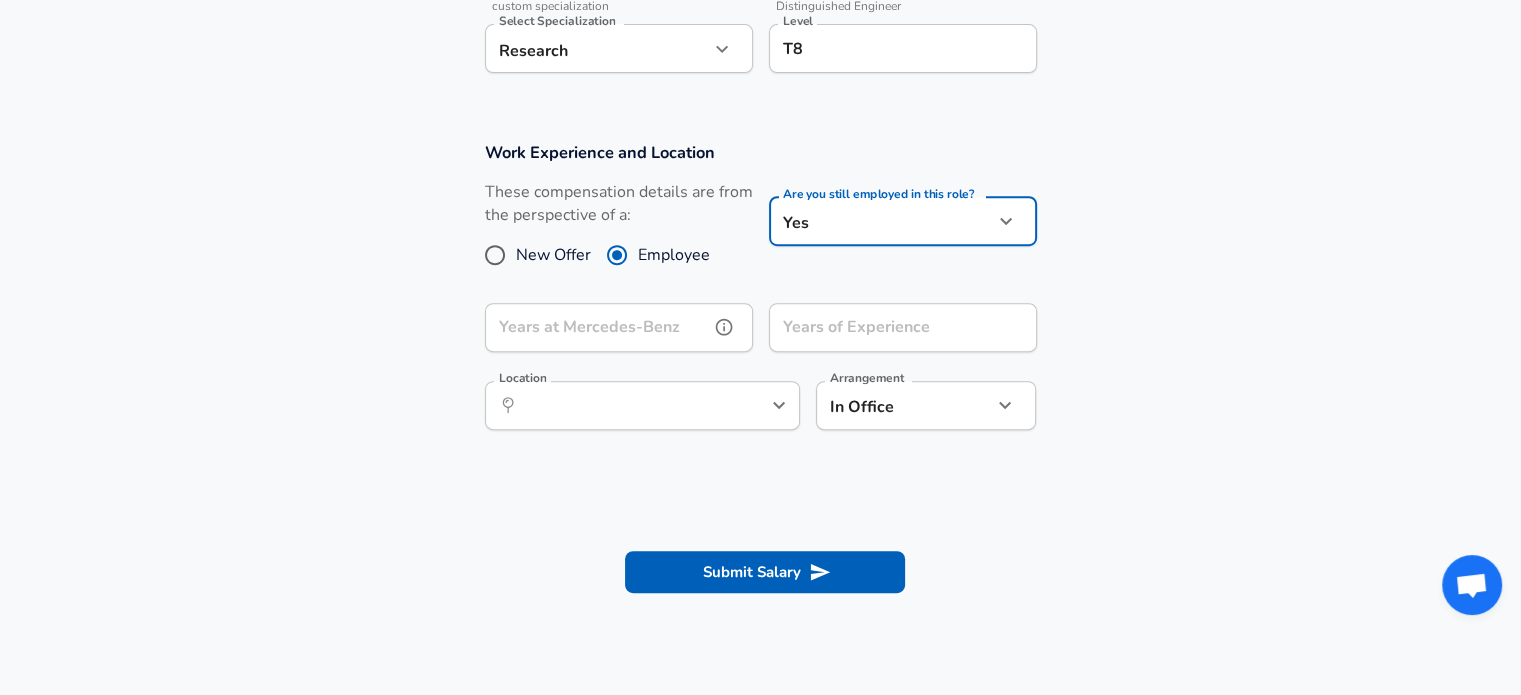 click on "Years at Mercedes-Benz" at bounding box center [597, 327] 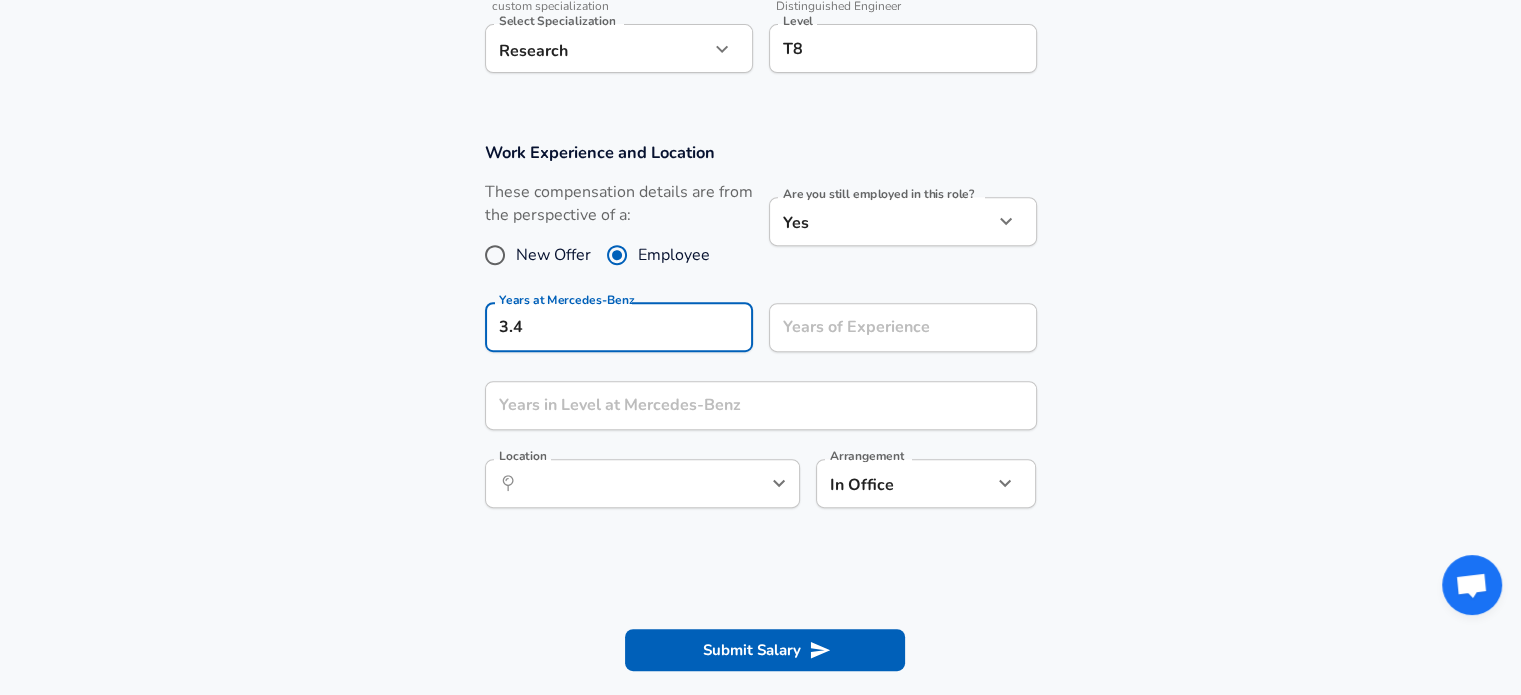click on "Work Experience and Location These compensation details are from the perspective of a: New Offer Employee Are you still employed in this role? Yes yes Are you still employed in this role? Years at Mercedes-Benz 3.4 Years at Mercedes-Benz Years of Experience Years of Experience Years in Level at Mercedes-Benz Years in Level at Mercedes-Benz Location ​ Location Arrangement In Office office Arrangement" at bounding box center [760, 335] 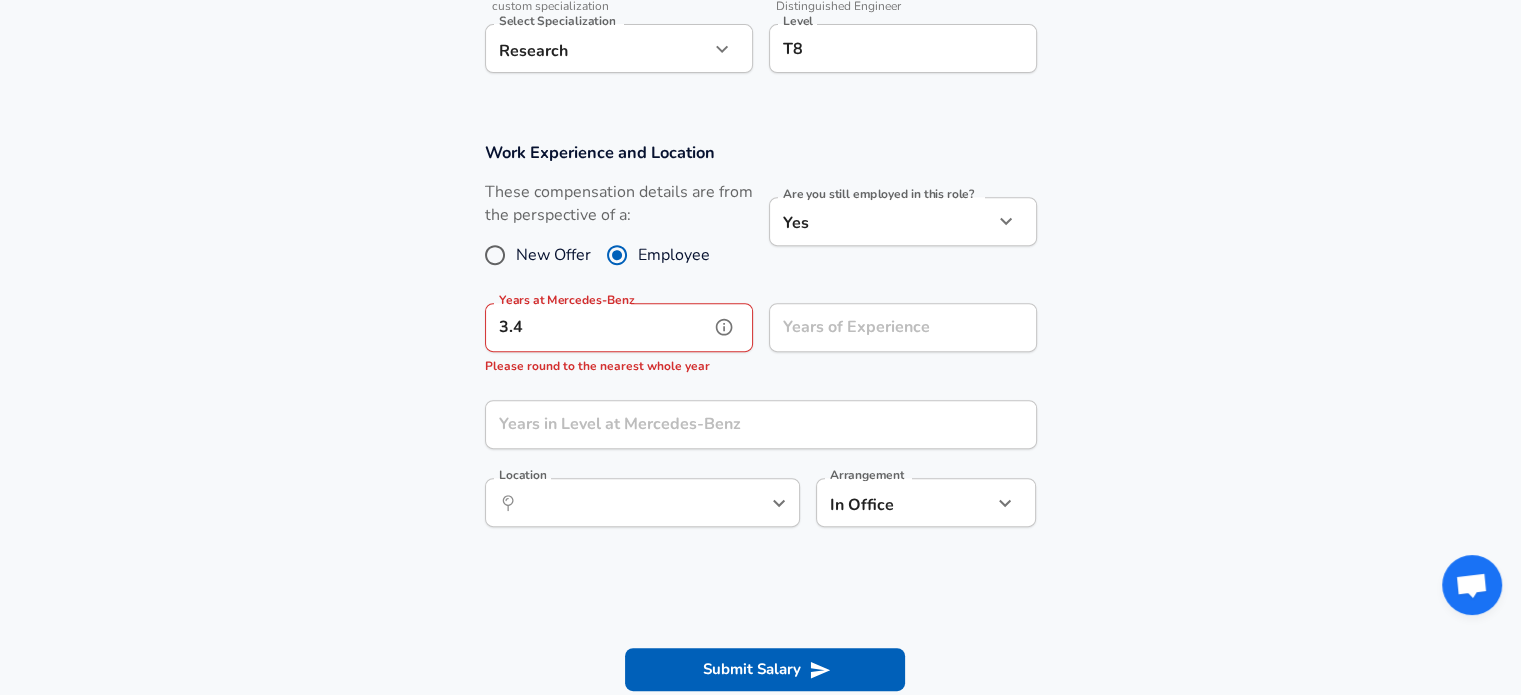 click on "3.4" at bounding box center [597, 327] 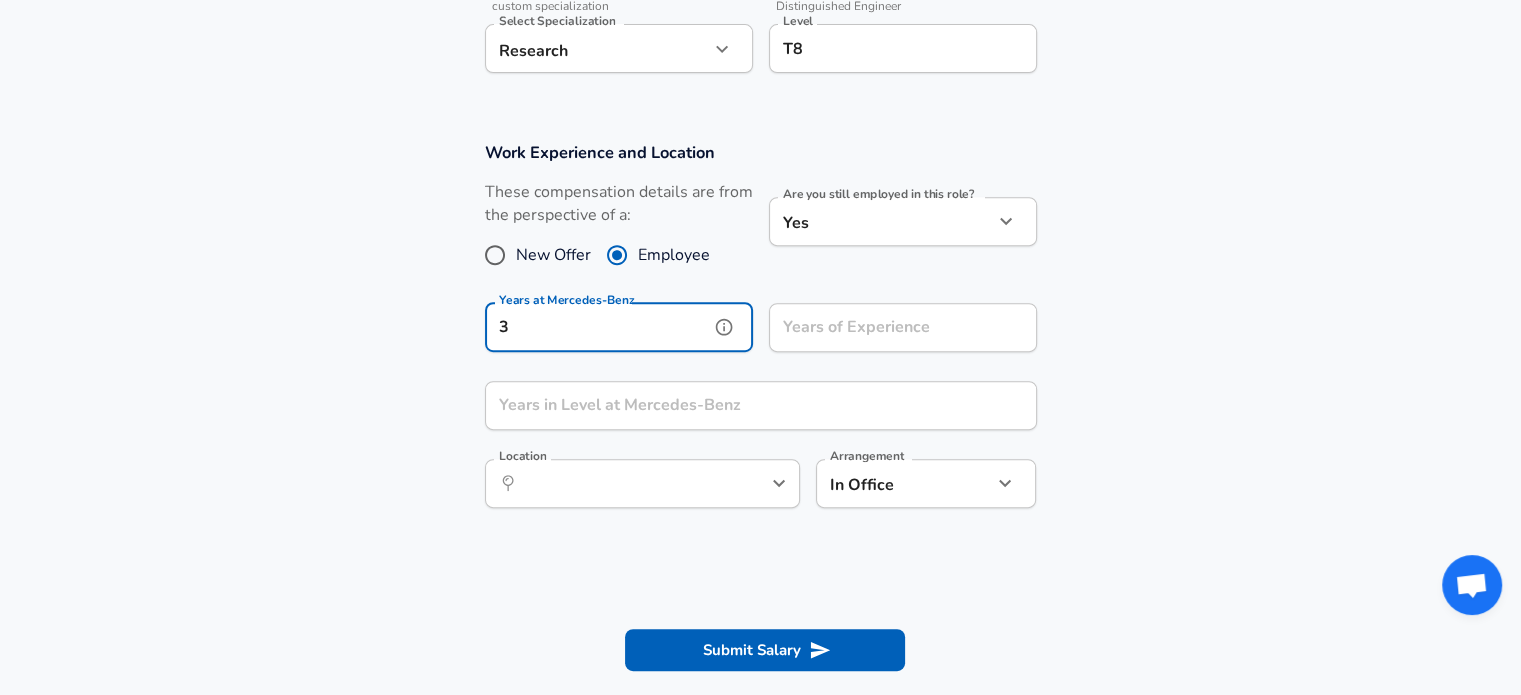 type on "3" 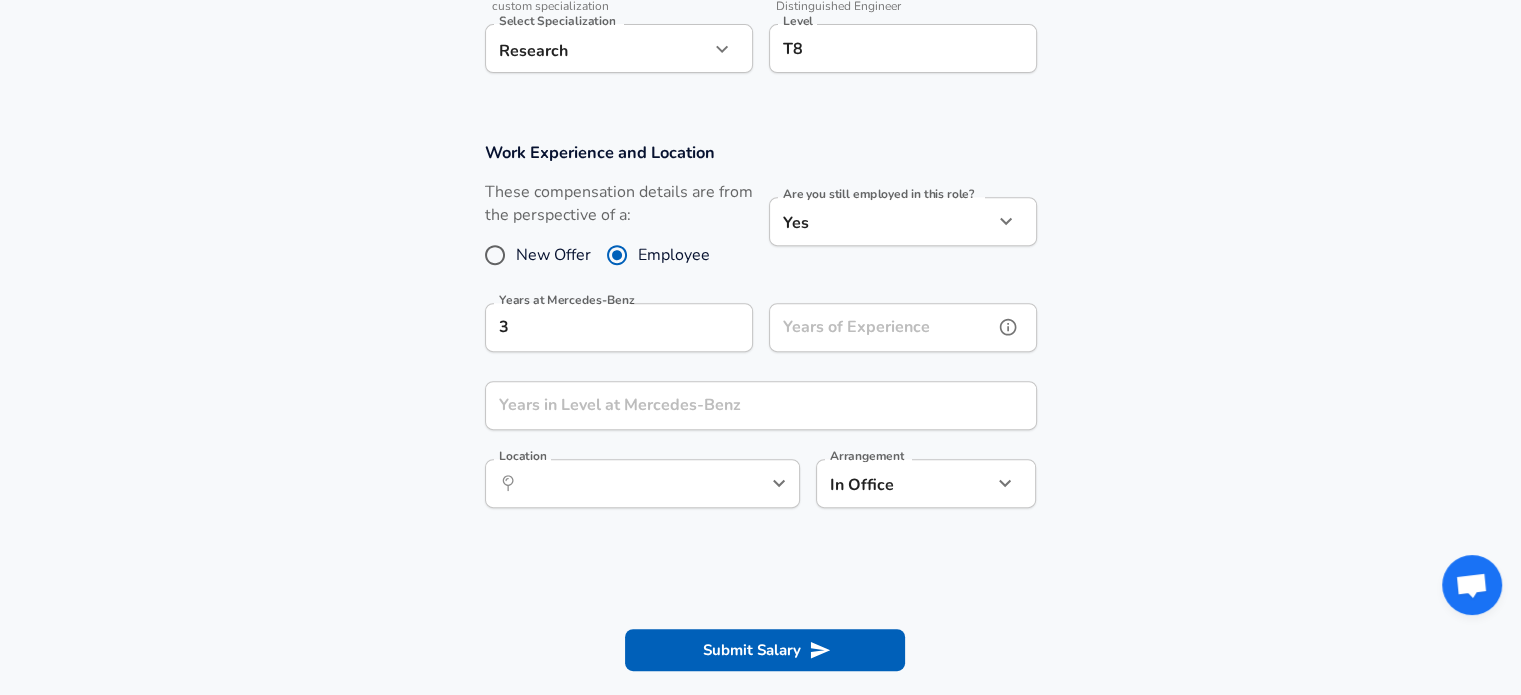 click on "Years of Experience Years of Experience" at bounding box center (903, 330) 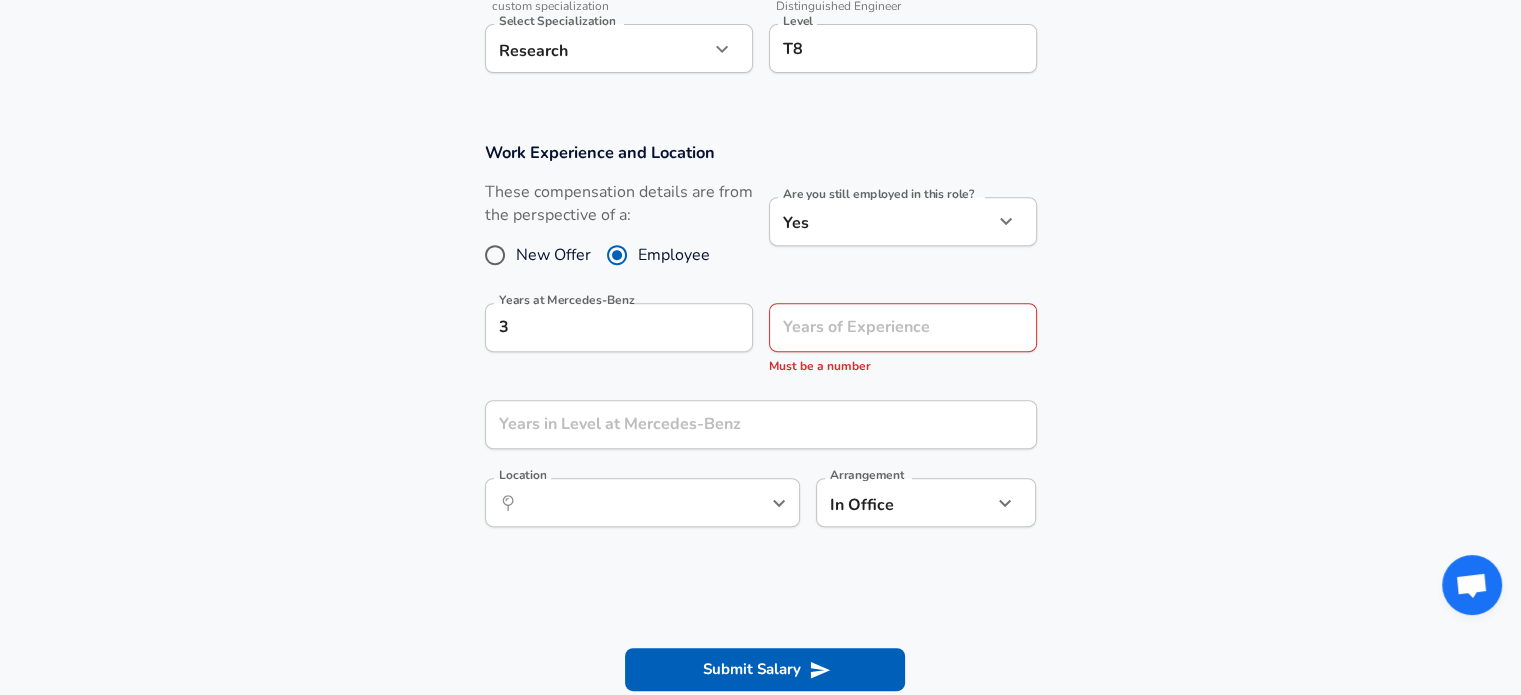 click on "Work Experience and Location These compensation details are from the perspective of a: New Offer Employee Are you still employed in this role? Yes yes Are you still employed in this role? Years at Mercedes-Benz 3 Years at Mercedes-Benz Years of Experience Years of Experience Must be a number Years in Level at Mercedes-Benz Years in Level at Mercedes-Benz Location ​ Location Arrangement In Office office Arrangement" at bounding box center [760, 345] 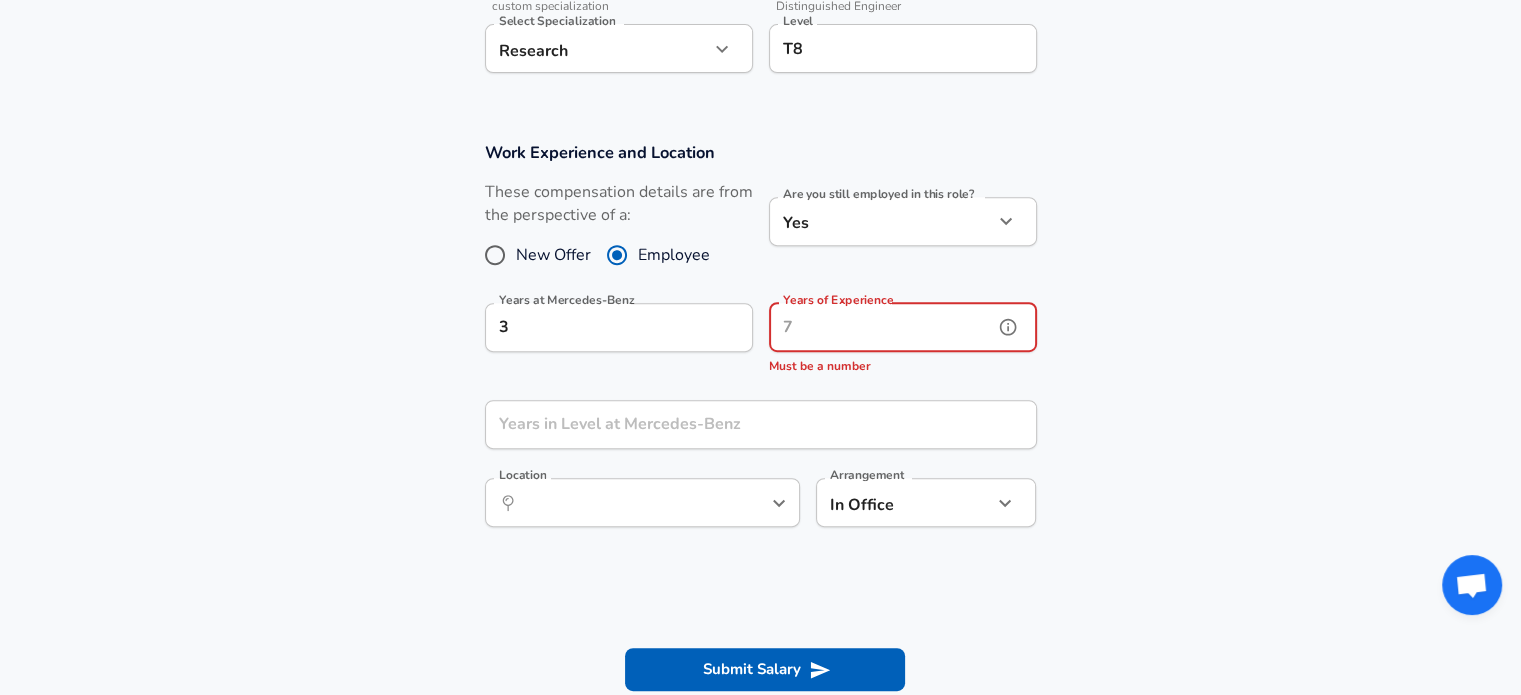 click on "Years of Experience" at bounding box center [881, 327] 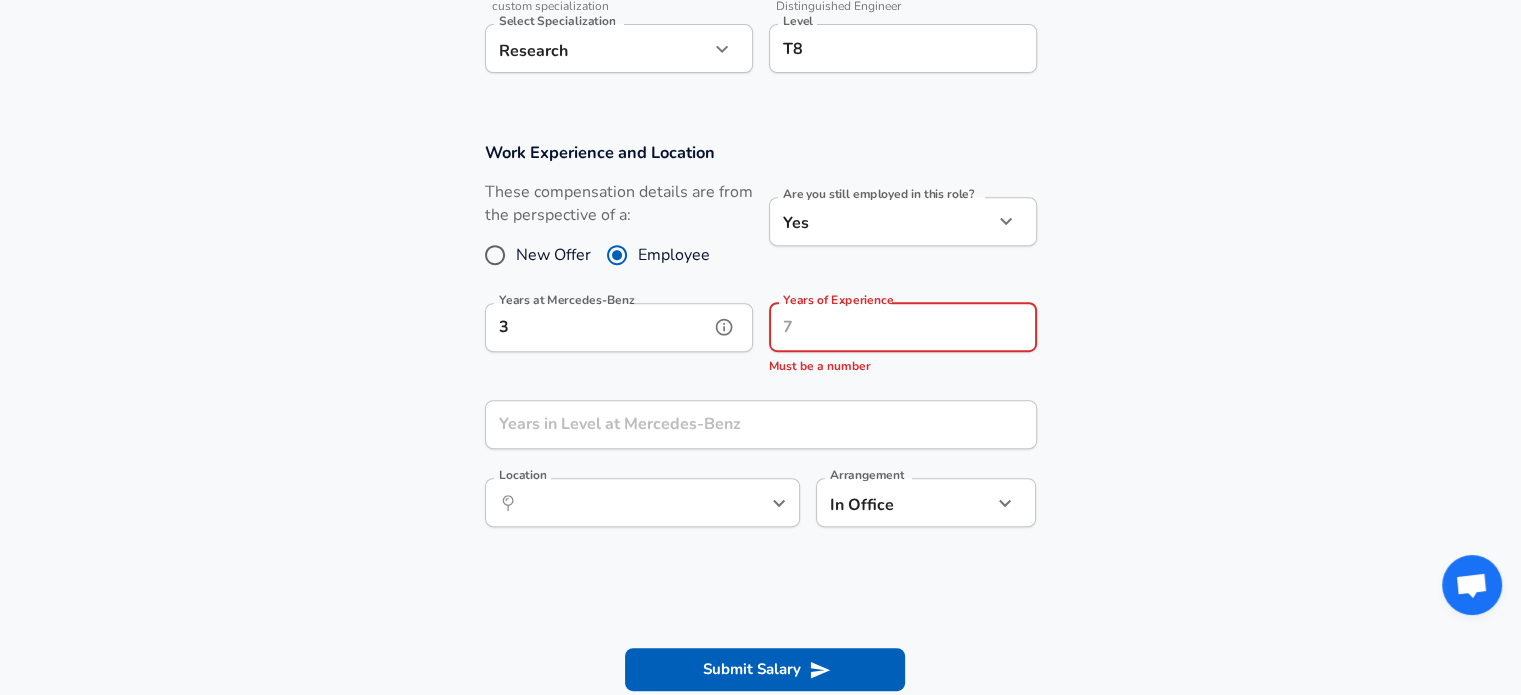 click on "3" at bounding box center (597, 327) 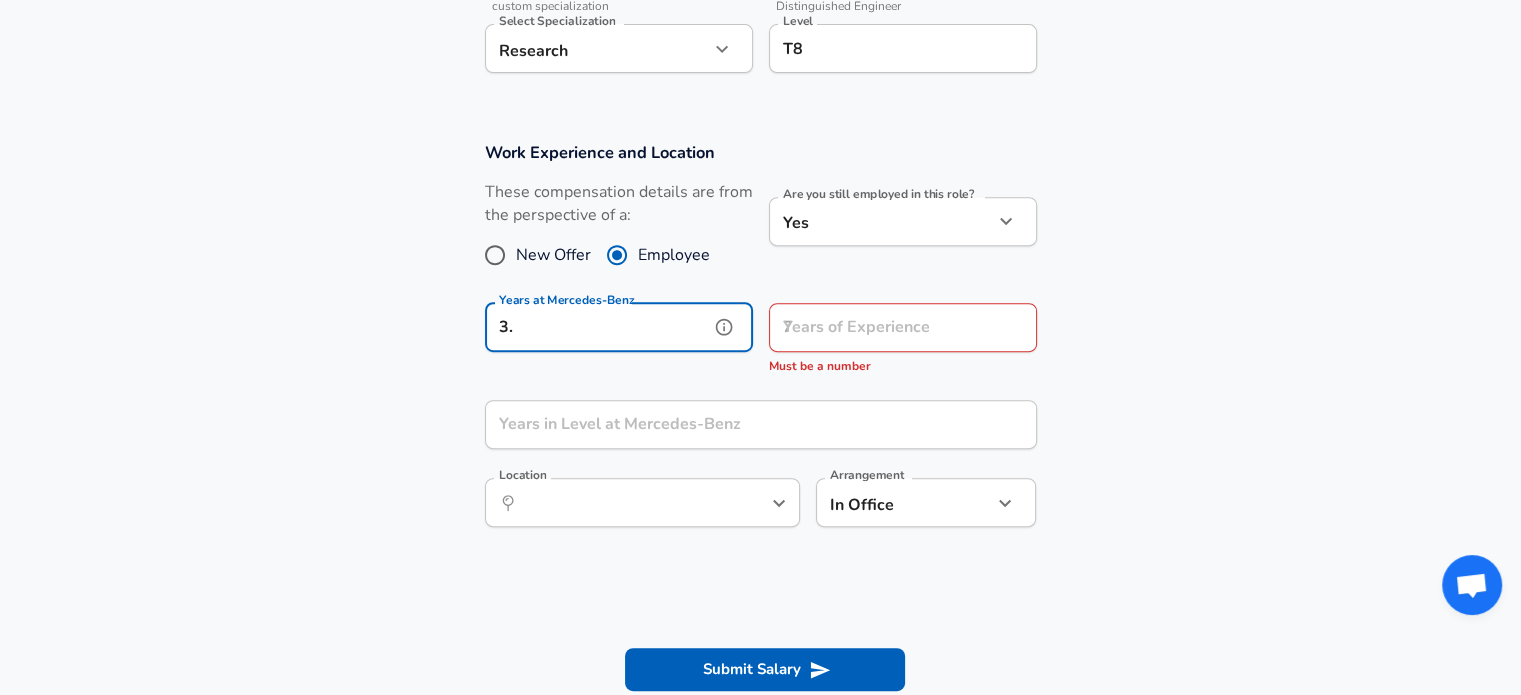 type on "3" 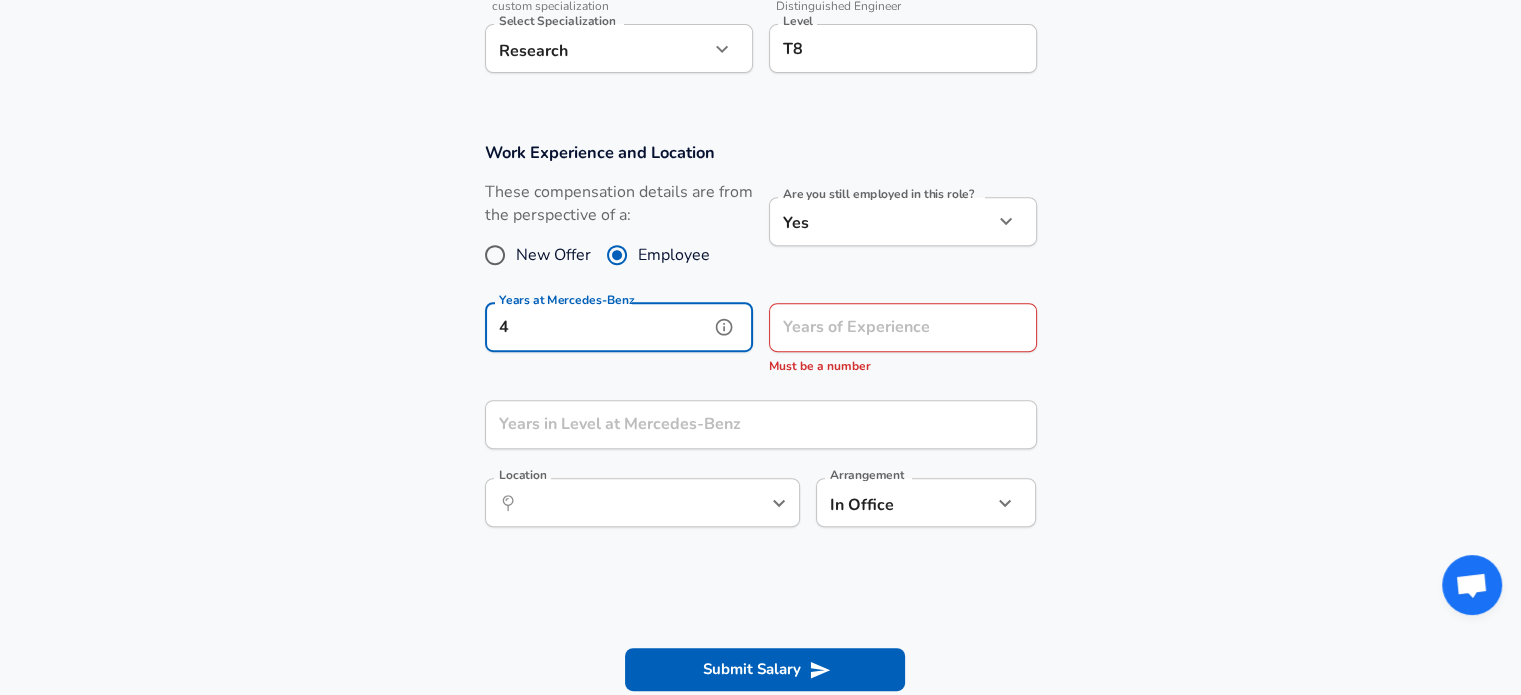 type on "4" 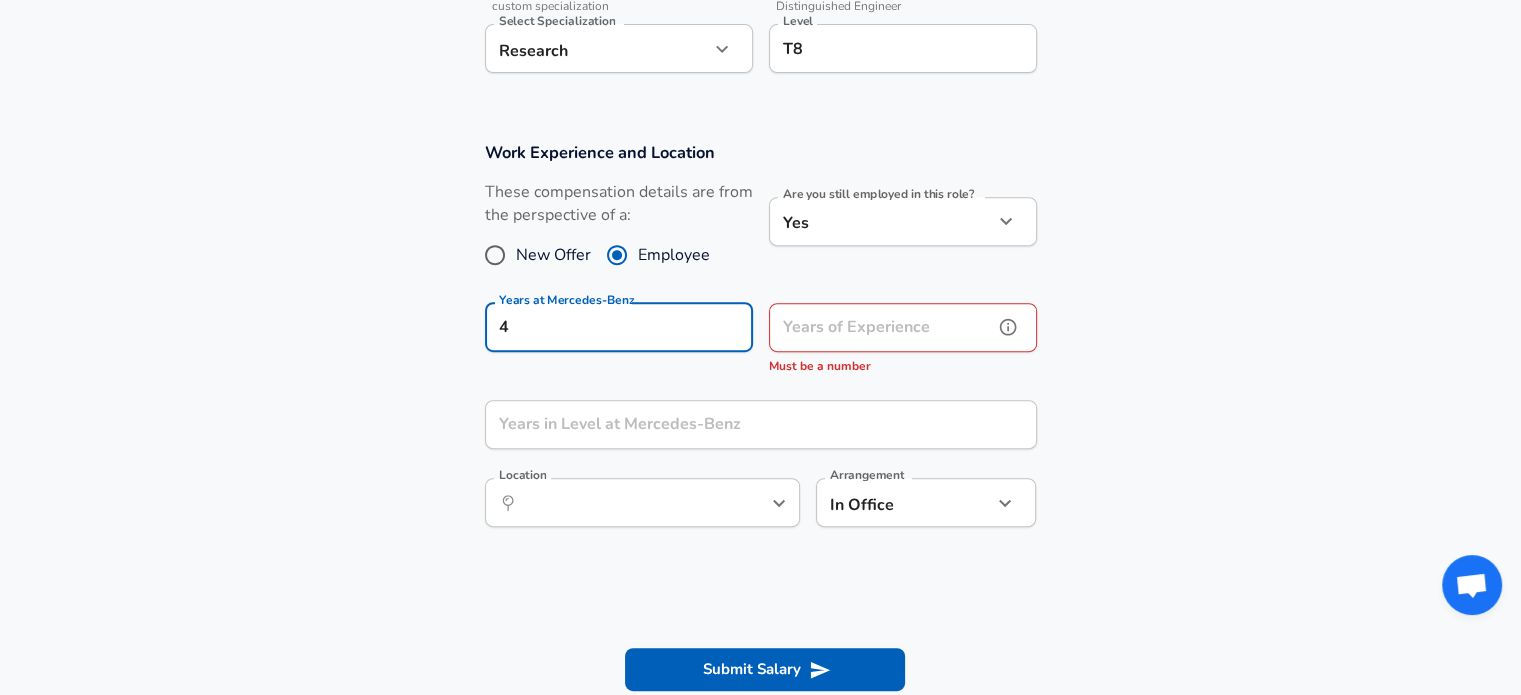click on "Years of Experience" at bounding box center (881, 327) 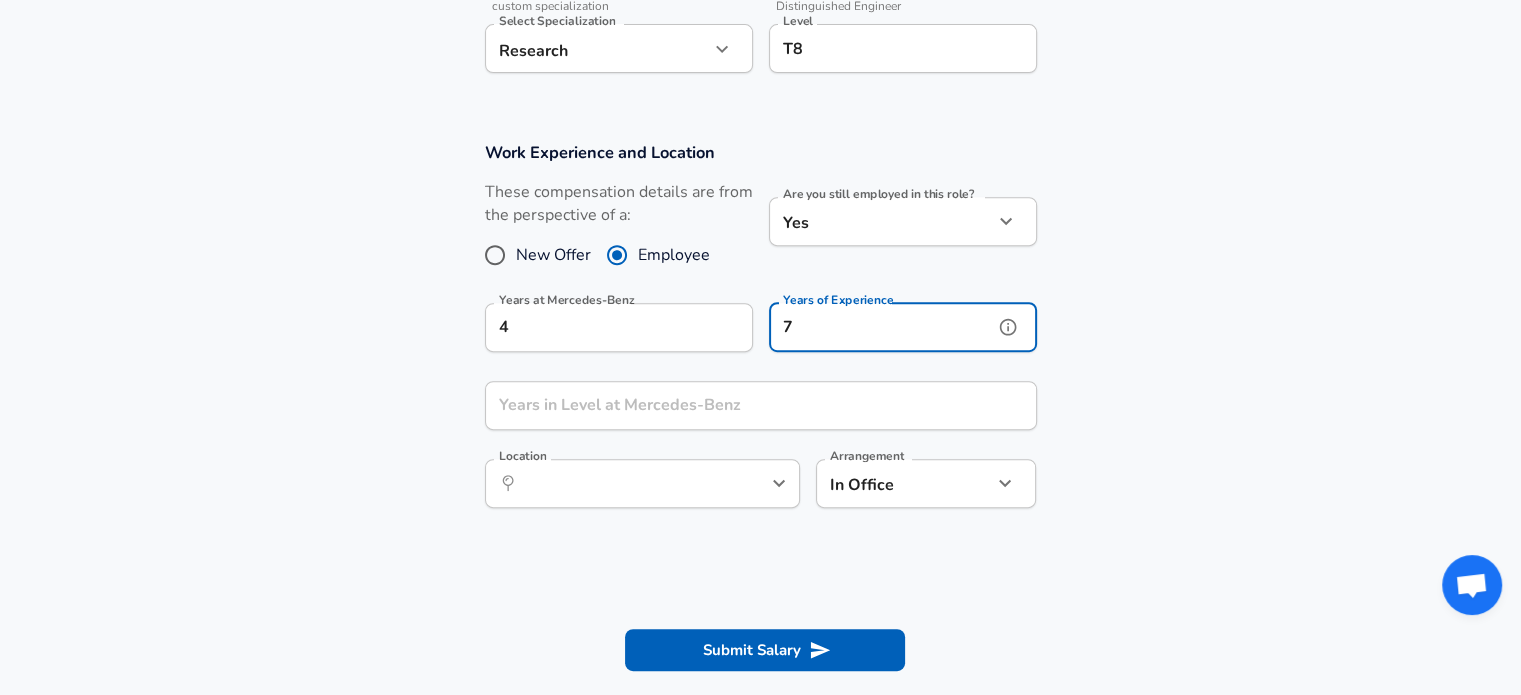 type on "7" 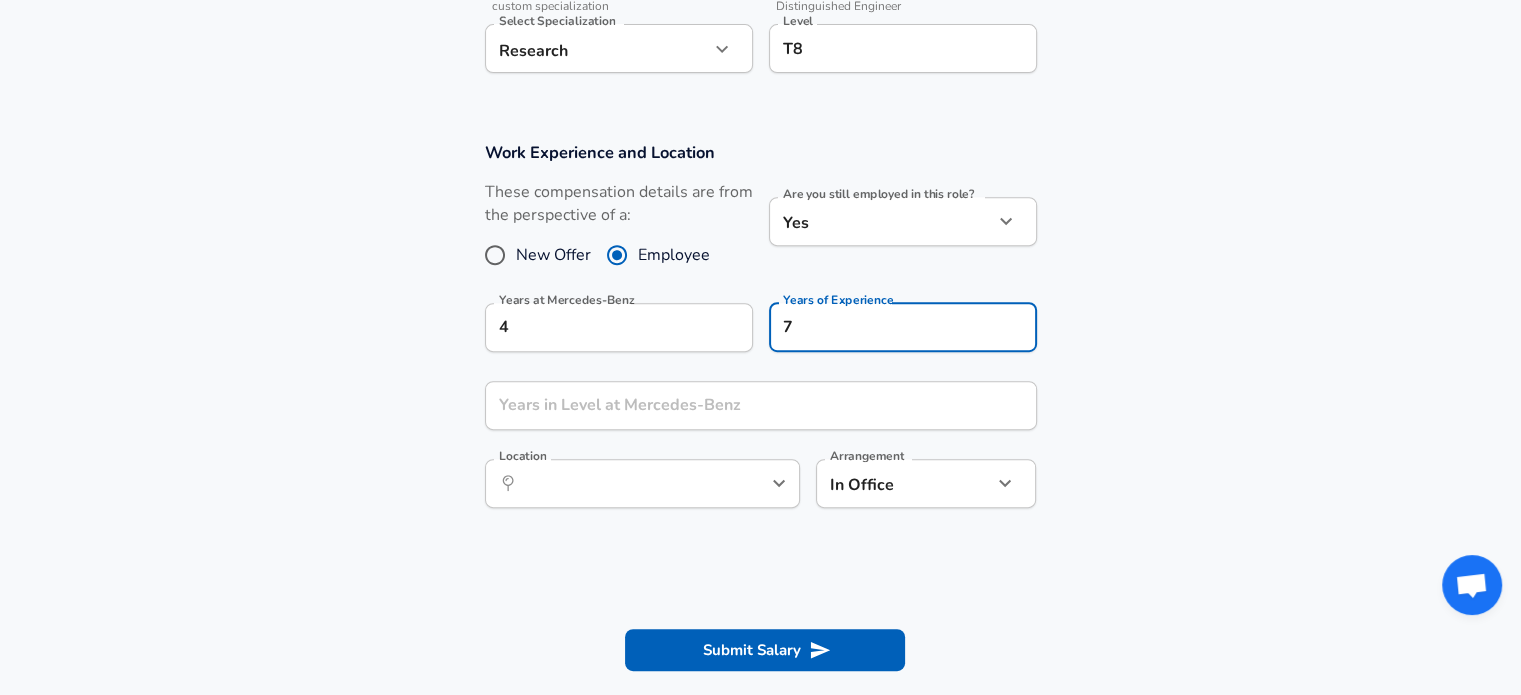 click on "Work Experience and Location These compensation details are from the perspective of a: New Offer Employee Are you still employed in this role? Yes yes Are you still employed in this role? Years at Mercedes-Benz 4 Years at Mercedes-Benz Years of Experience 7 Years of Experience Years in Level at Mercedes-Benz Years in Level at Mercedes-Benz Location ​ Location Arrangement In Office office Arrangement" at bounding box center (760, 335) 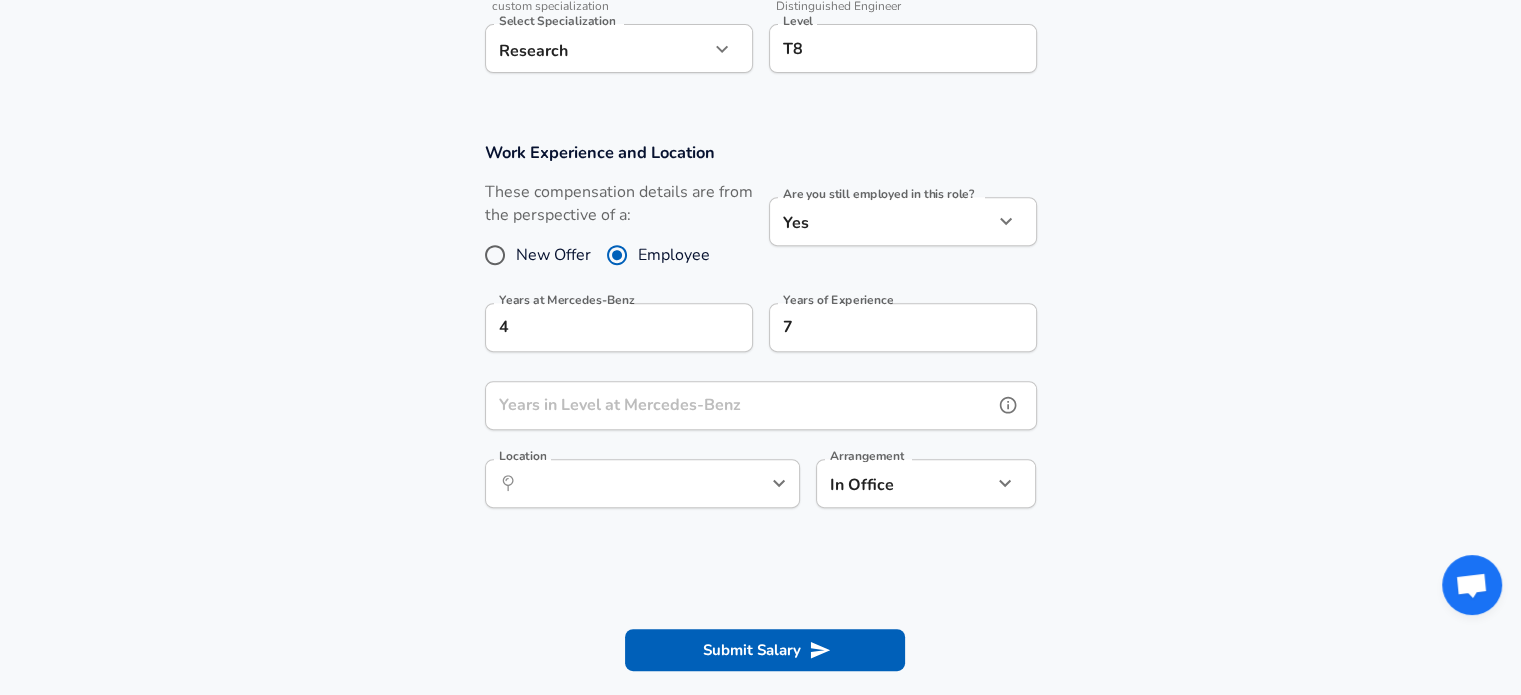 click on "Years in Level at Mercedes-Benz" at bounding box center [739, 405] 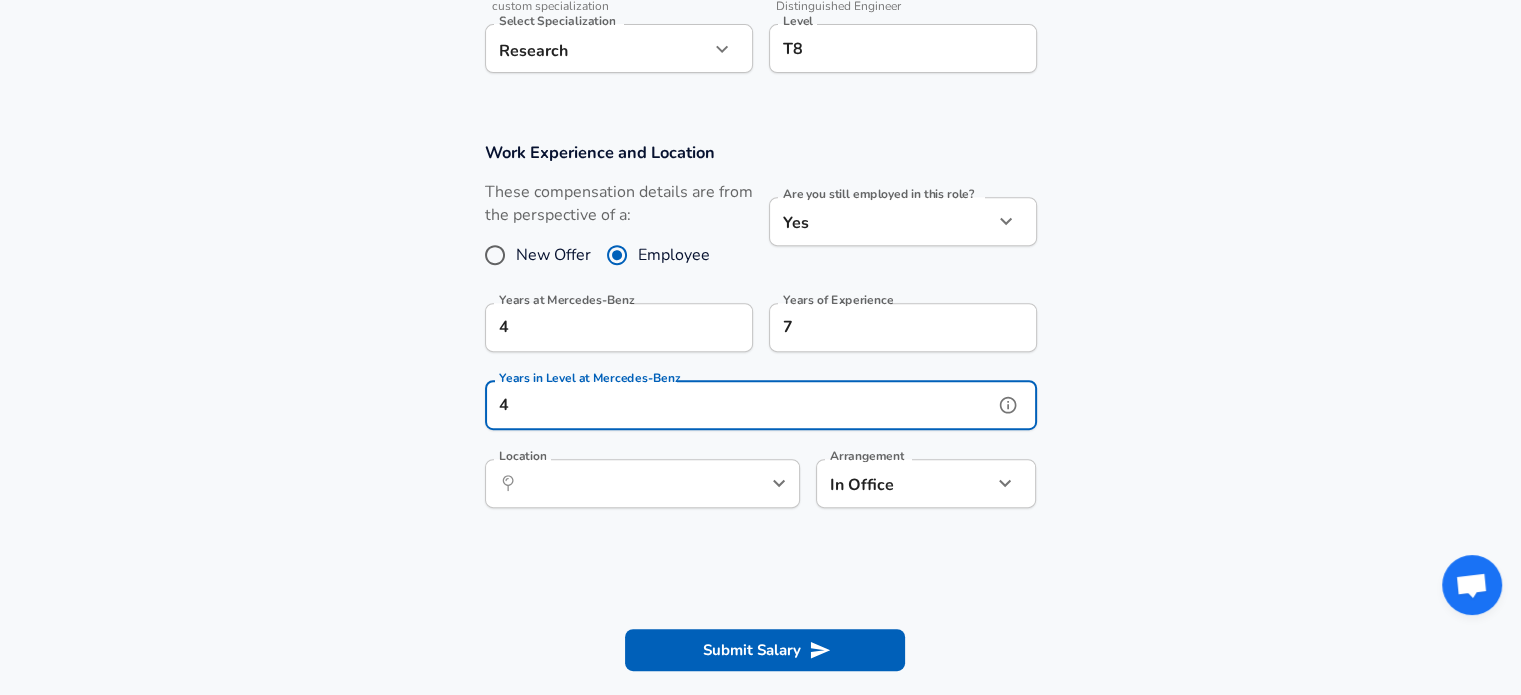 click on "​ Location" at bounding box center (642, 483) 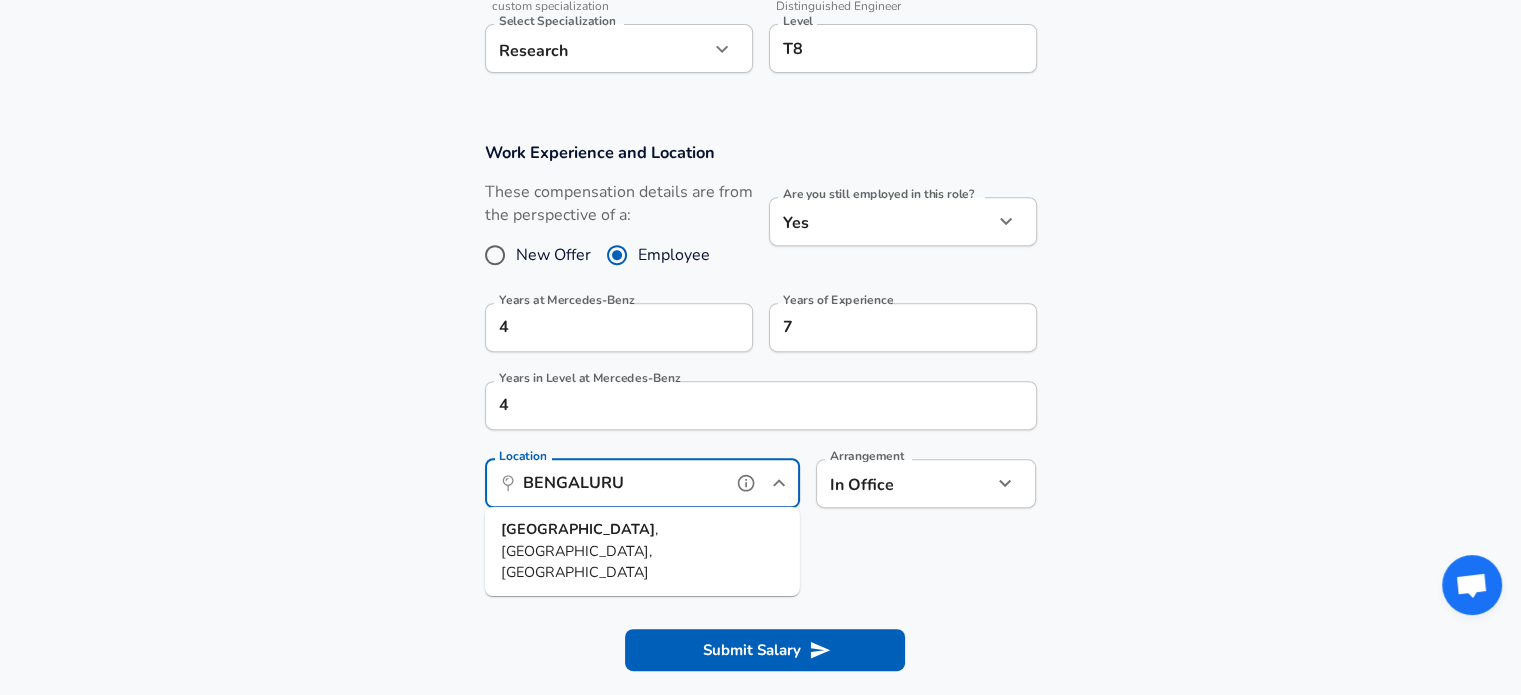 click on "[GEOGRAPHIC_DATA] , [GEOGRAPHIC_DATA], [GEOGRAPHIC_DATA]" at bounding box center (642, 551) 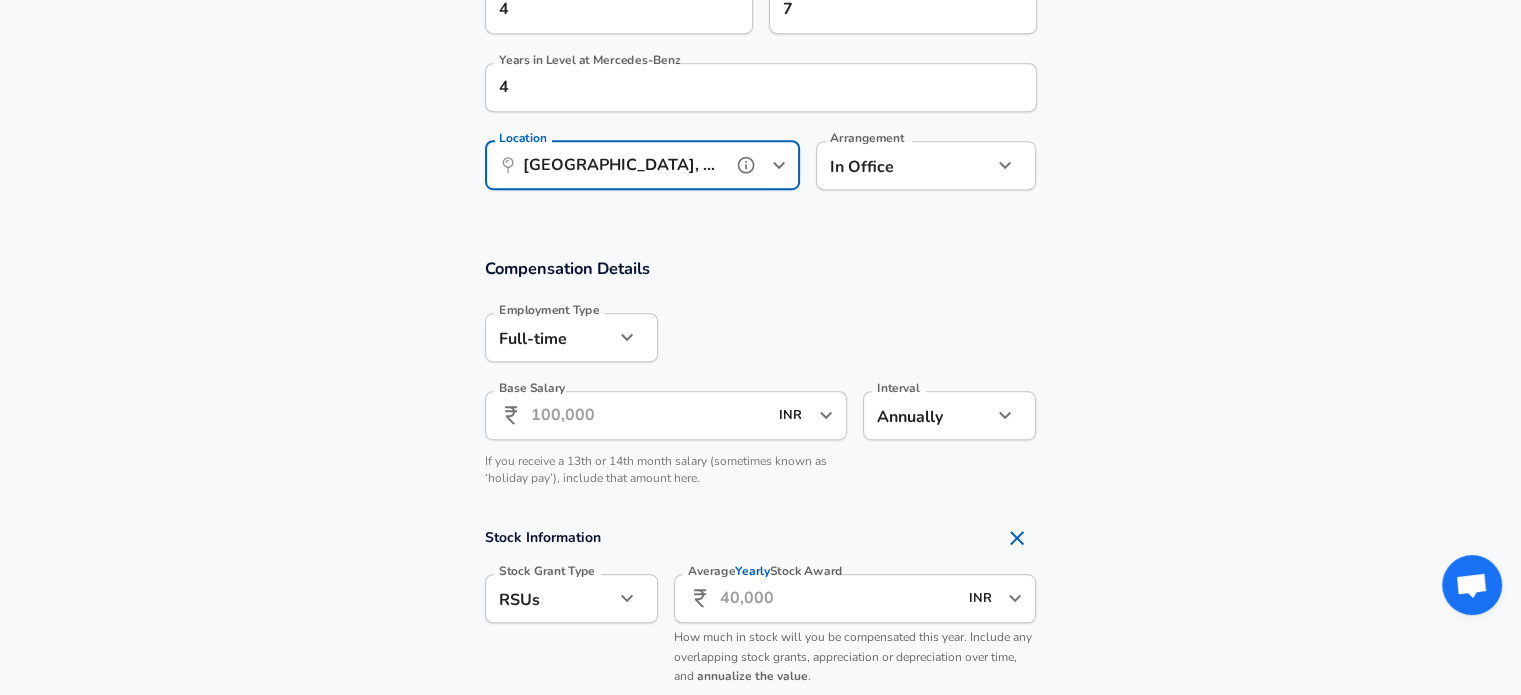 scroll, scrollTop: 1088, scrollLeft: 0, axis: vertical 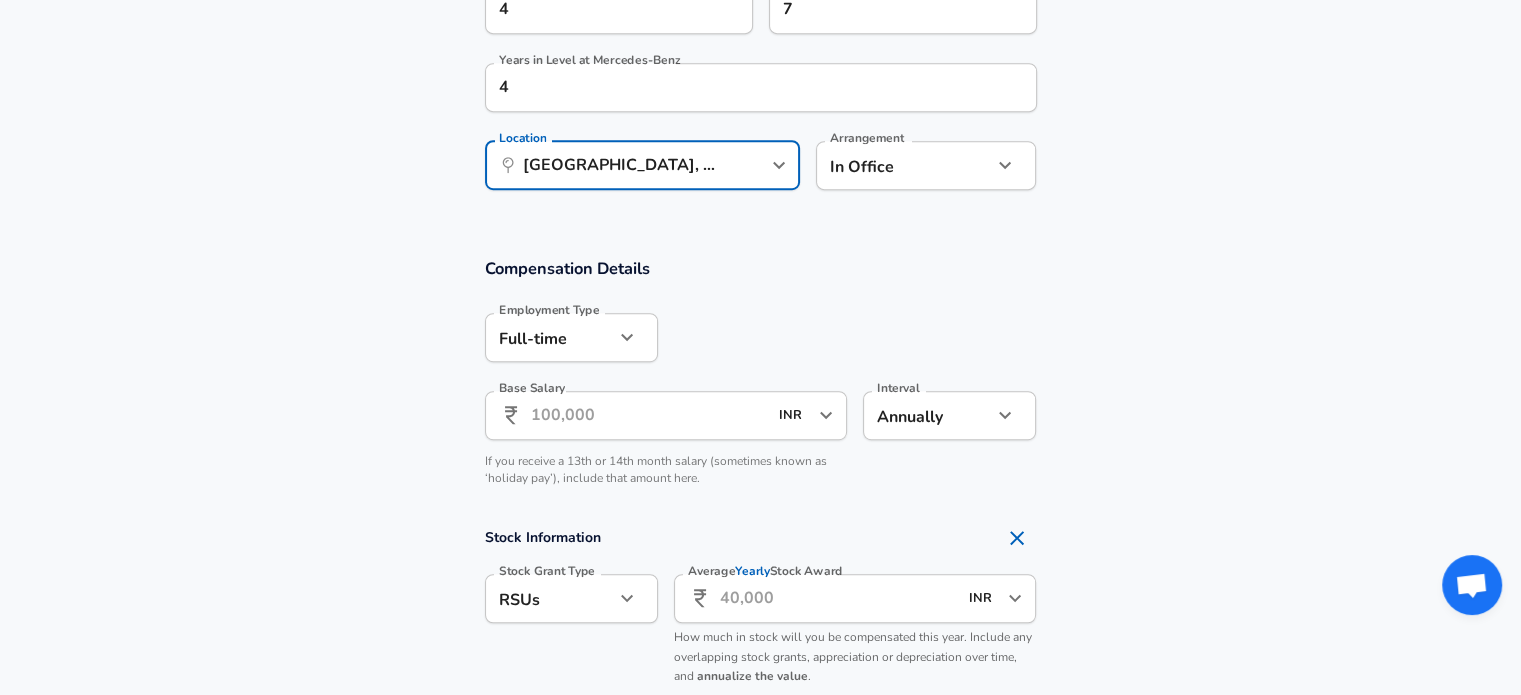 click on "Restart Add Your Salary Upload your offer letter   to verify your submission Enhance Privacy and Anonymity No Automatically hides specific fields until there are enough submissions to safely display the full details.   More Details Based on your submission and the data points that we have already collected, we will automatically hide and anonymize specific fields if there aren't enough data points to remain sufficiently anonymous. Company & Title Information   Enter the company you received your offer from Company Mercedes-Benz Company   Select the title that closest resembles your official title. This should be similar to the title that was present on your offer letter. Title Software Engineer Title   Select a job family that best fits your role. If you can't find one, select 'Other' to enter a custom job family Job Family Software Engineer Job Family   Select a Specialization that best fits your role. If you can't find one, select 'Other' to enter a custom specialization Select Specialization Research   T8" at bounding box center [760, -741] 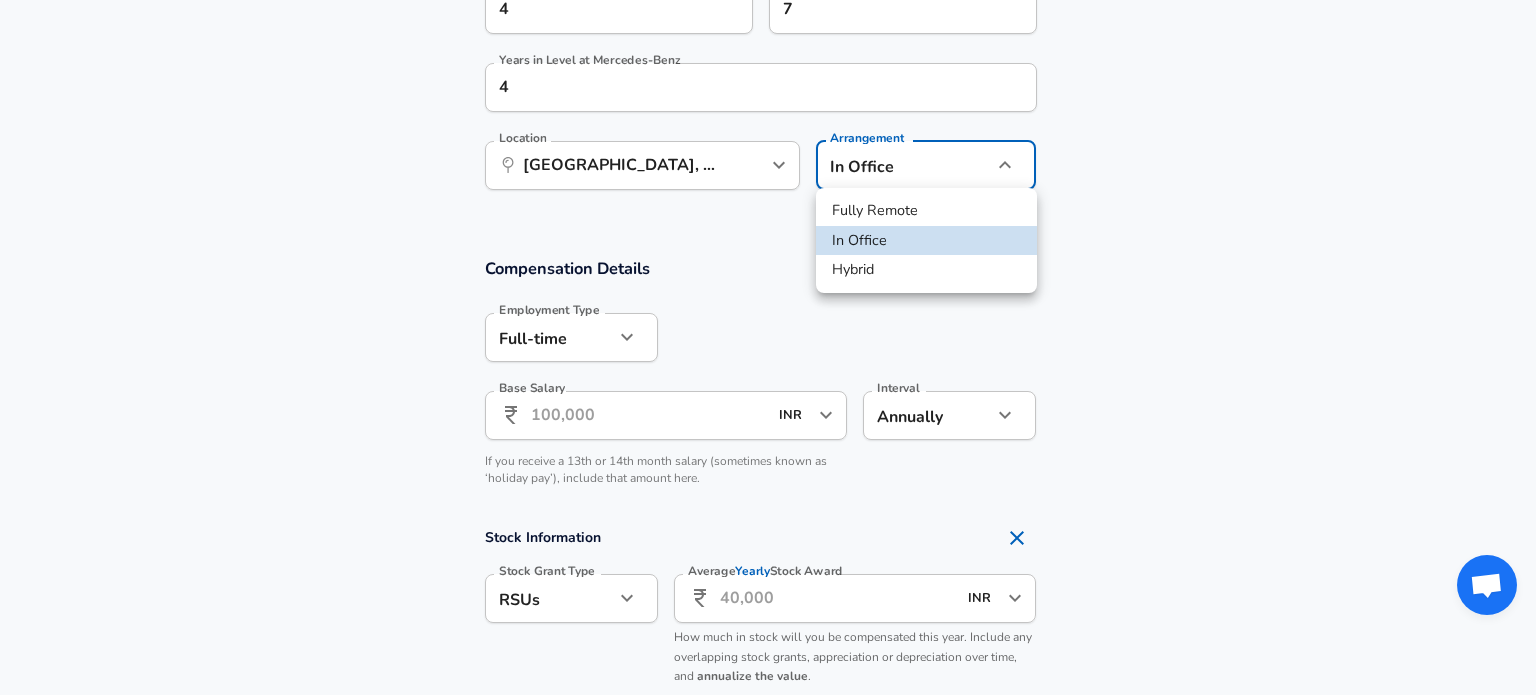 click on "Hybrid" at bounding box center (926, 270) 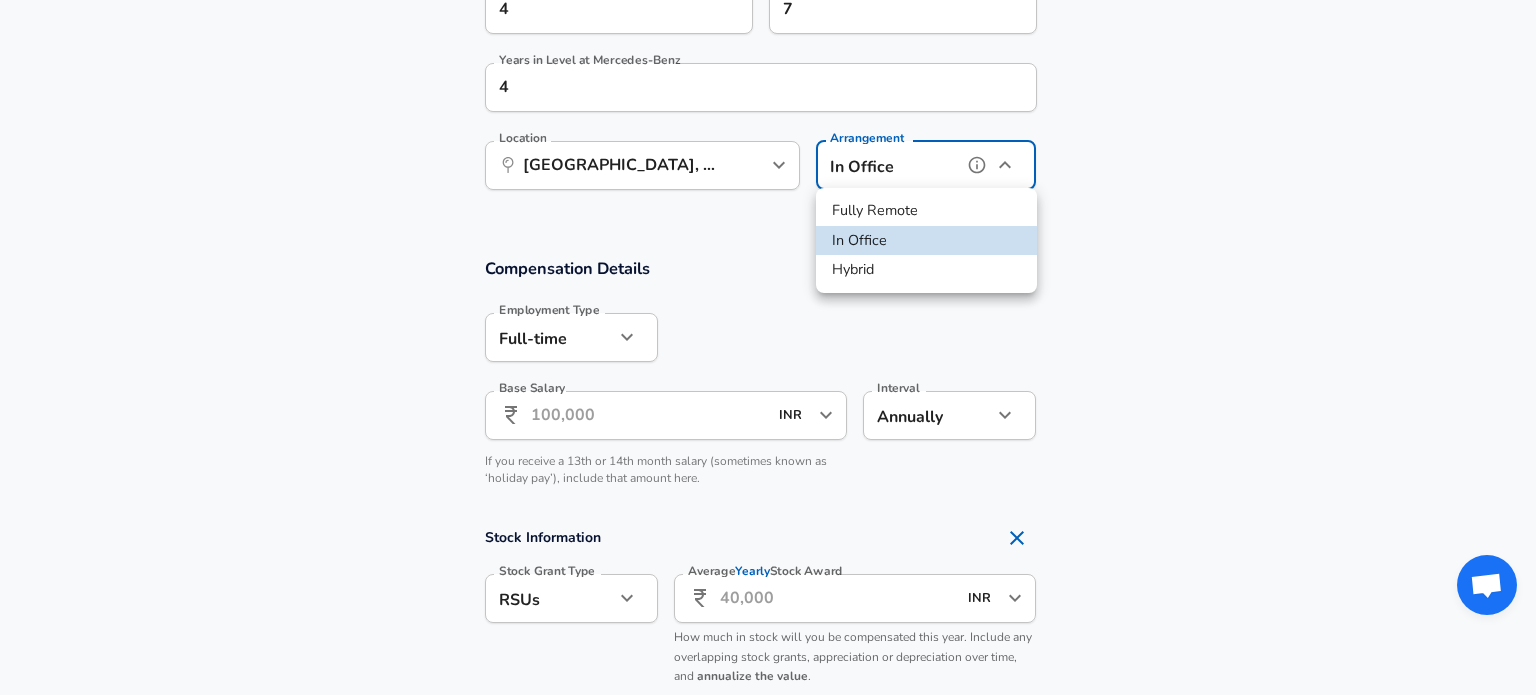 type on "hybrid" 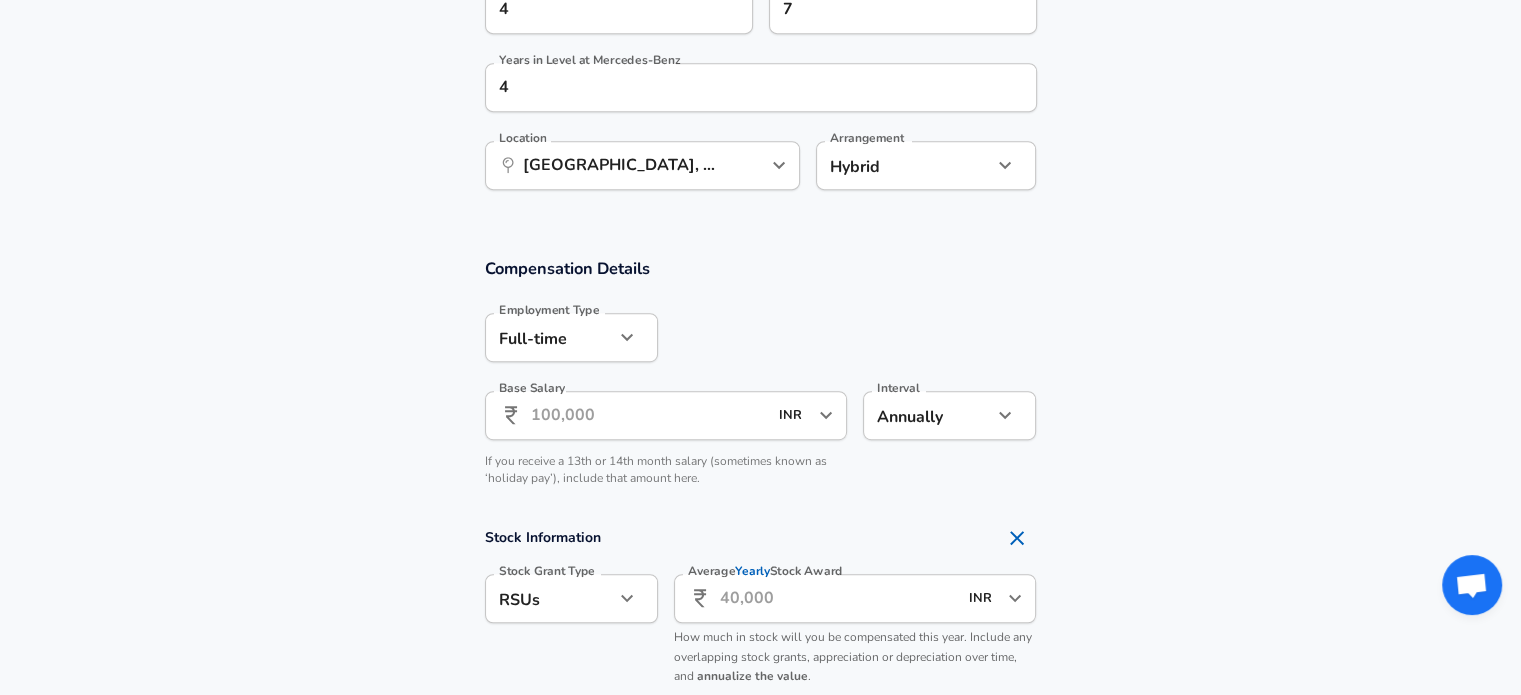 click at bounding box center (847, 336) 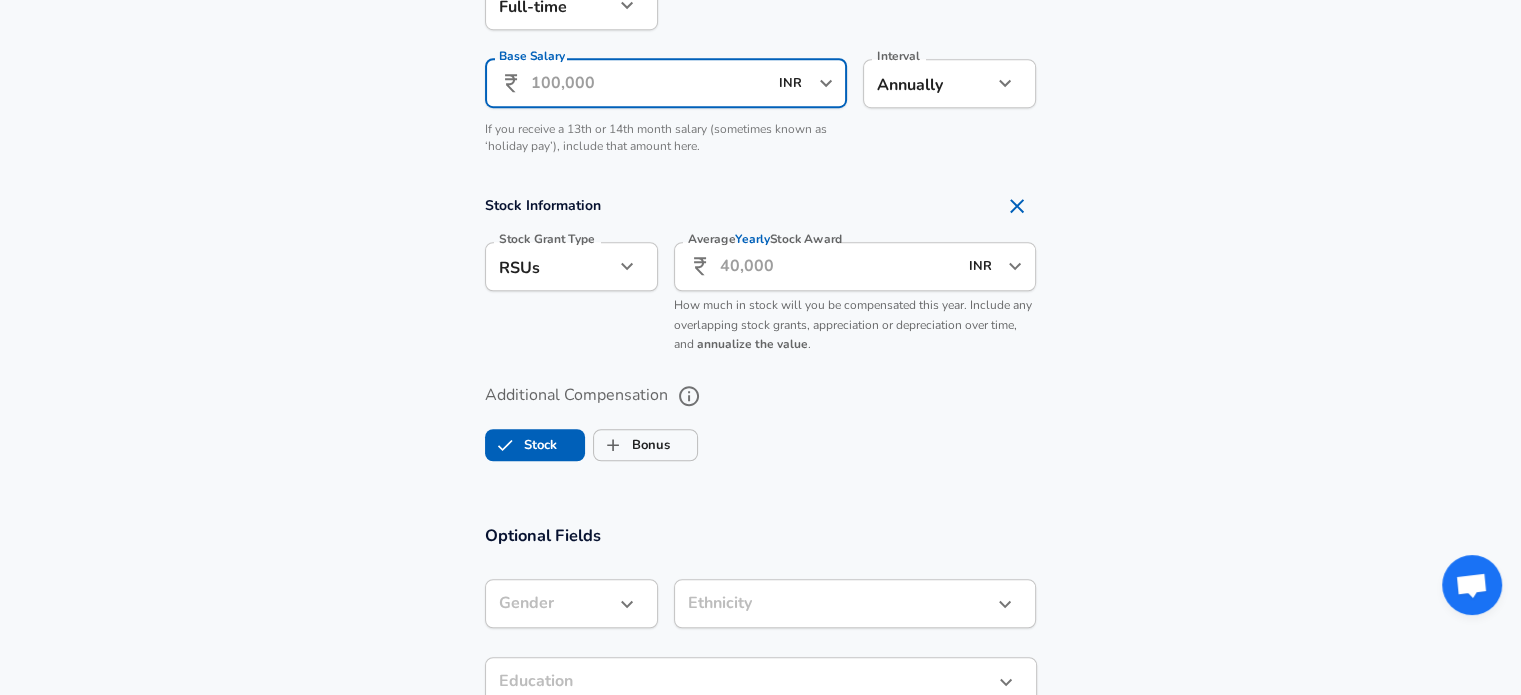 scroll, scrollTop: 1420, scrollLeft: 0, axis: vertical 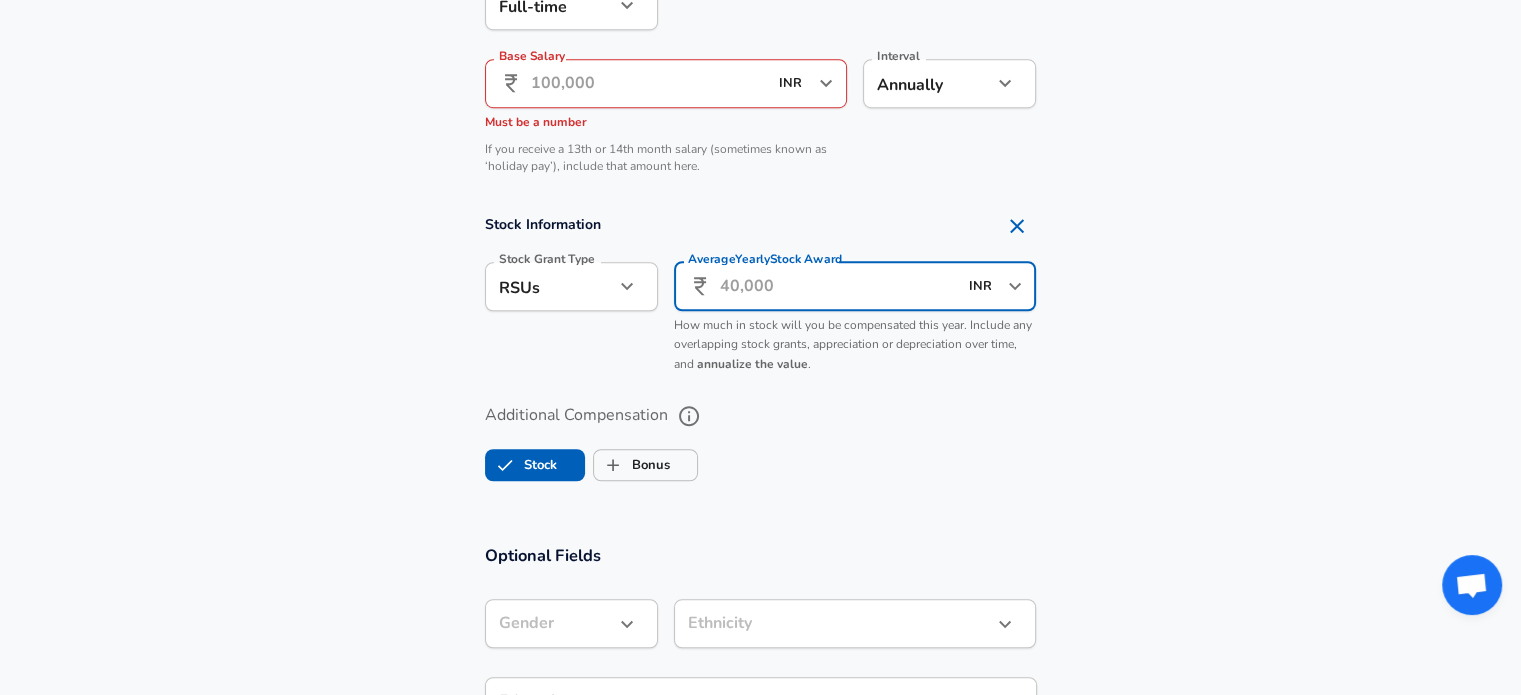 type on "0" 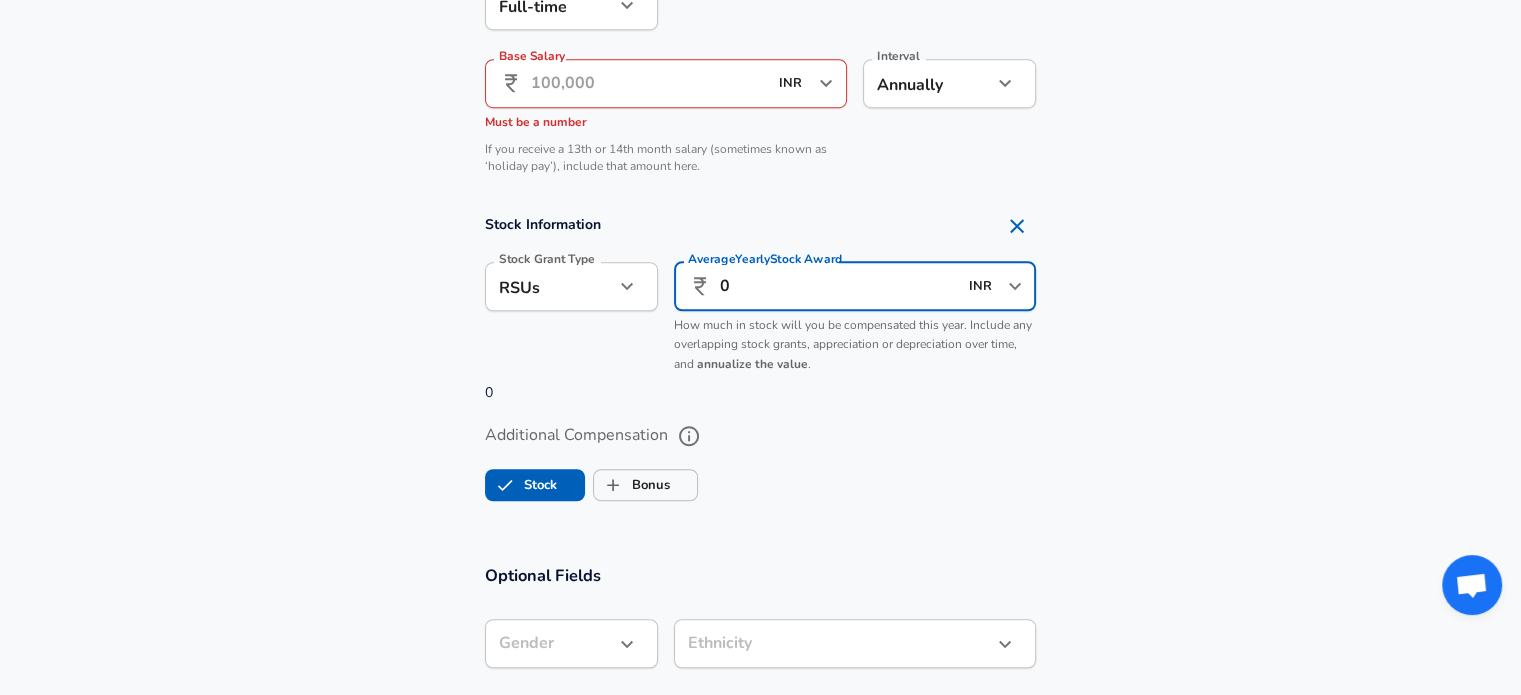 click on "Stock" at bounding box center [521, 485] 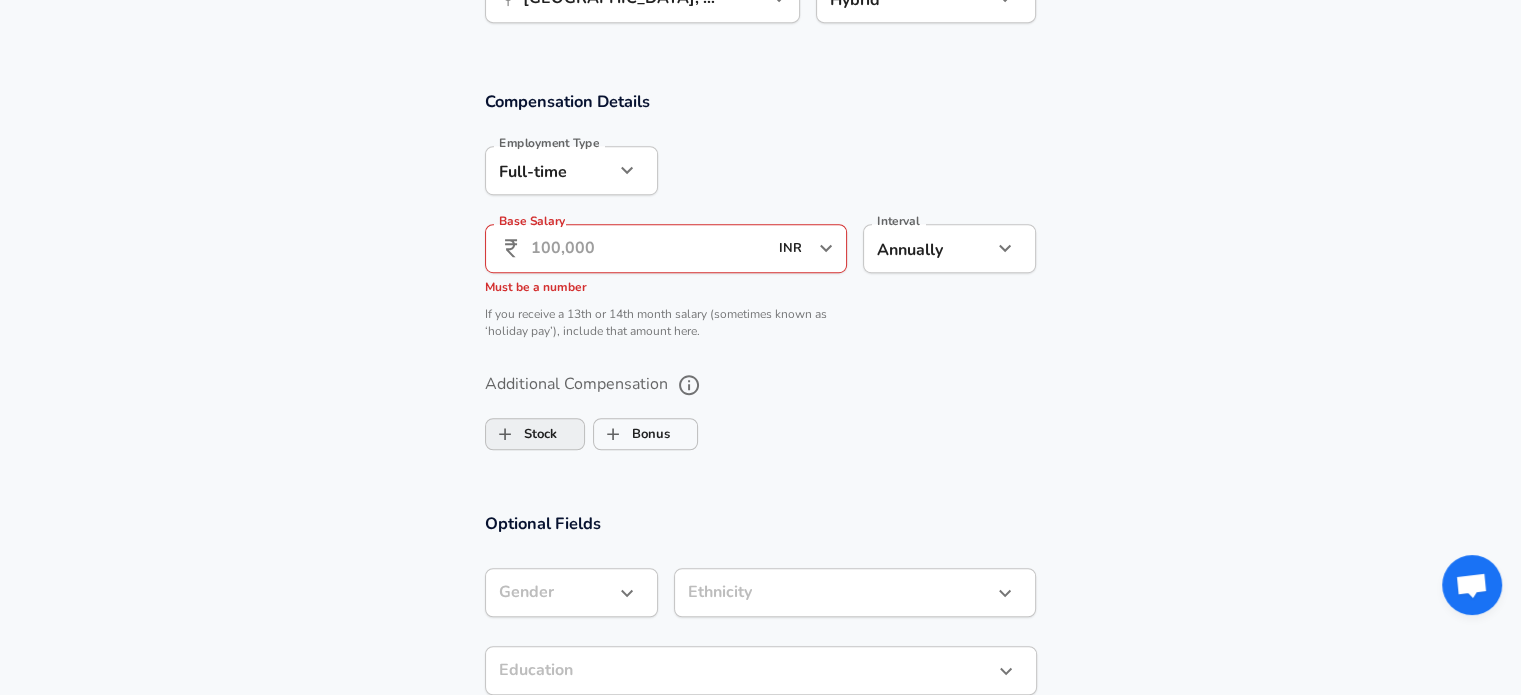 scroll, scrollTop: 1244, scrollLeft: 0, axis: vertical 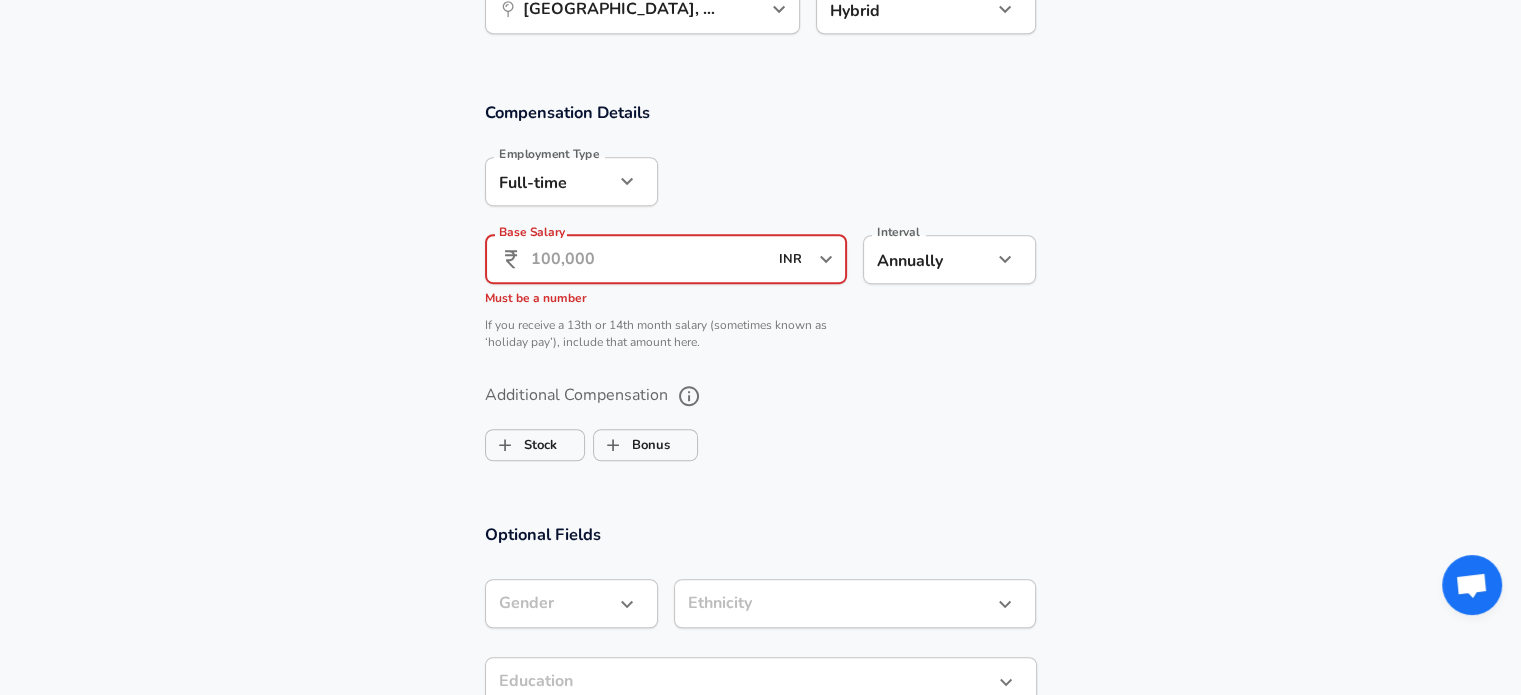 click on "Base Salary" at bounding box center [649, 259] 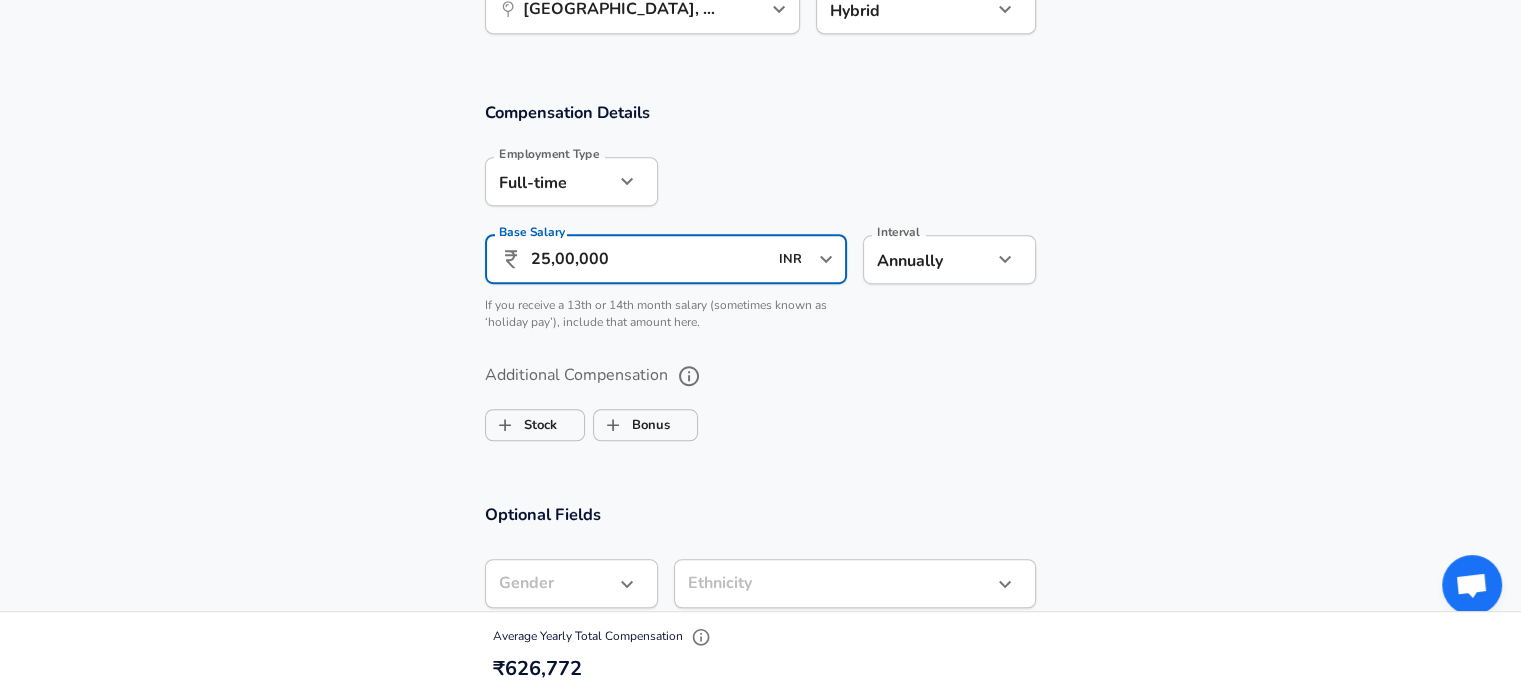type on "25,00,000" 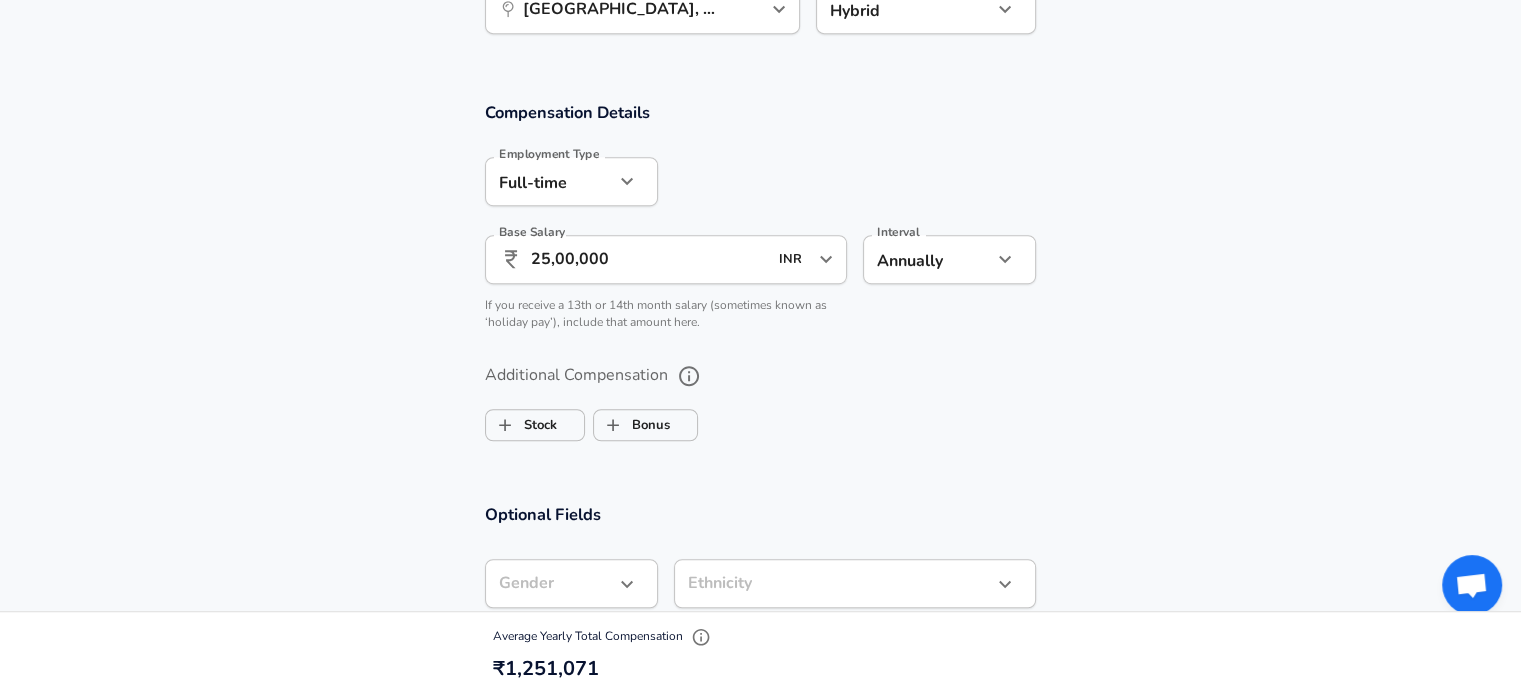 click on "Stock Bonus" at bounding box center (761, 421) 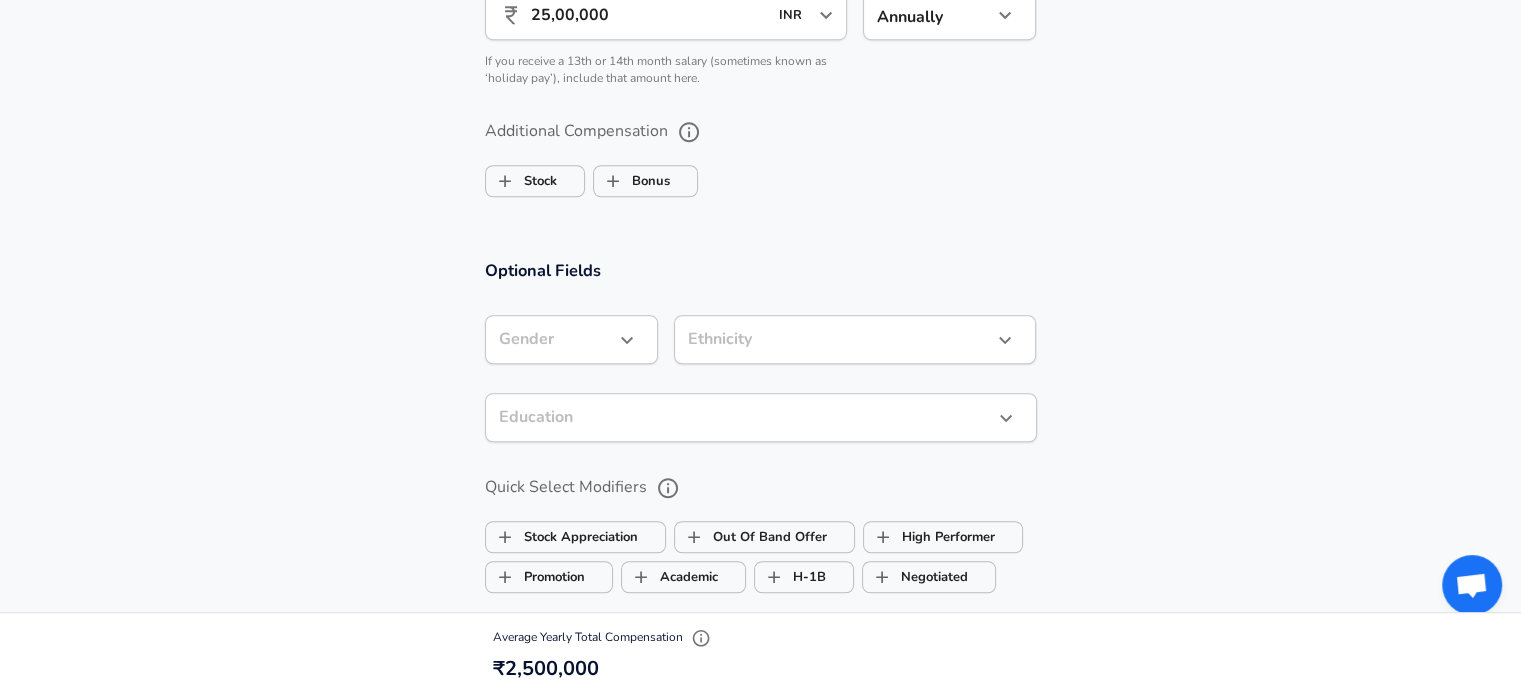 scroll, scrollTop: 1491, scrollLeft: 0, axis: vertical 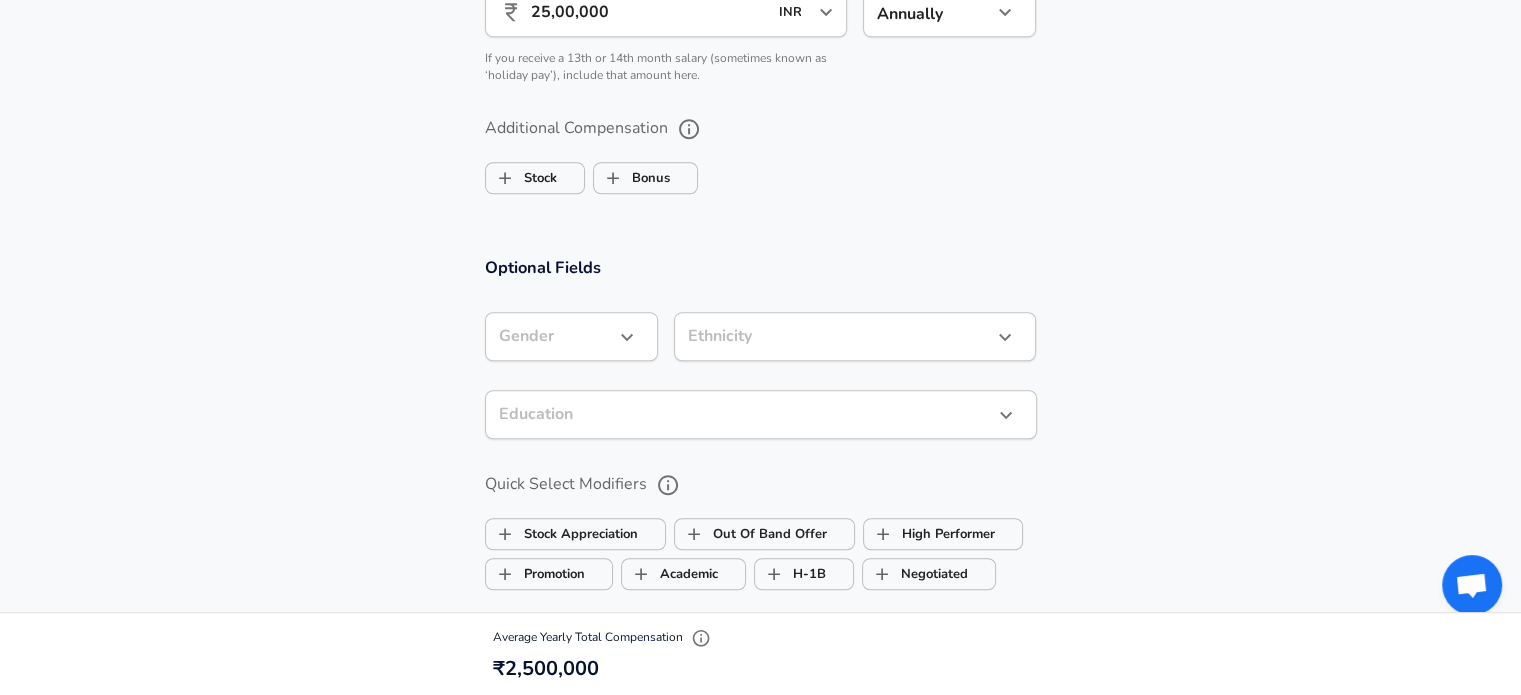 click on "Restart Add Your Salary Upload your offer letter   to verify your submission Enhance Privacy and Anonymity No Automatically hides specific fields until there are enough submissions to safely display the full details.   More Details Based on your submission and the data points that we have already collected, we will automatically hide and anonymize specific fields if there aren't enough data points to remain sufficiently anonymous. Company & Title Information   Enter the company you received your offer from Company Mercedes-Benz Company   Select the title that closest resembles your official title. This should be similar to the title that was present on your offer letter. Title Software Engineer Title   Select a job family that best fits your role. If you can't find one, select 'Other' to enter a custom job family Job Family Software Engineer Job Family   Select a Specialization that best fits your role. If you can't find one, select 'Other' to enter a custom specialization Select Specialization Research   T8" at bounding box center [760, -1144] 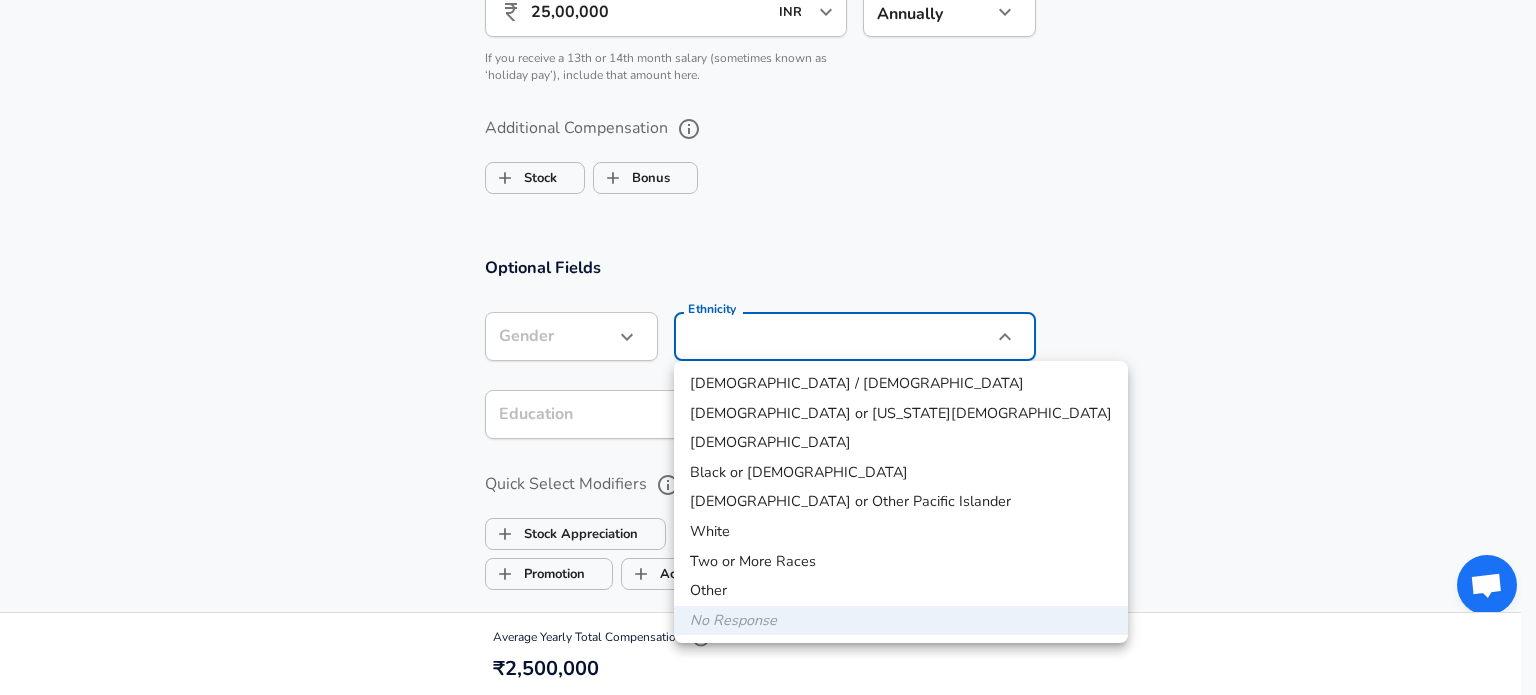 click at bounding box center [768, 347] 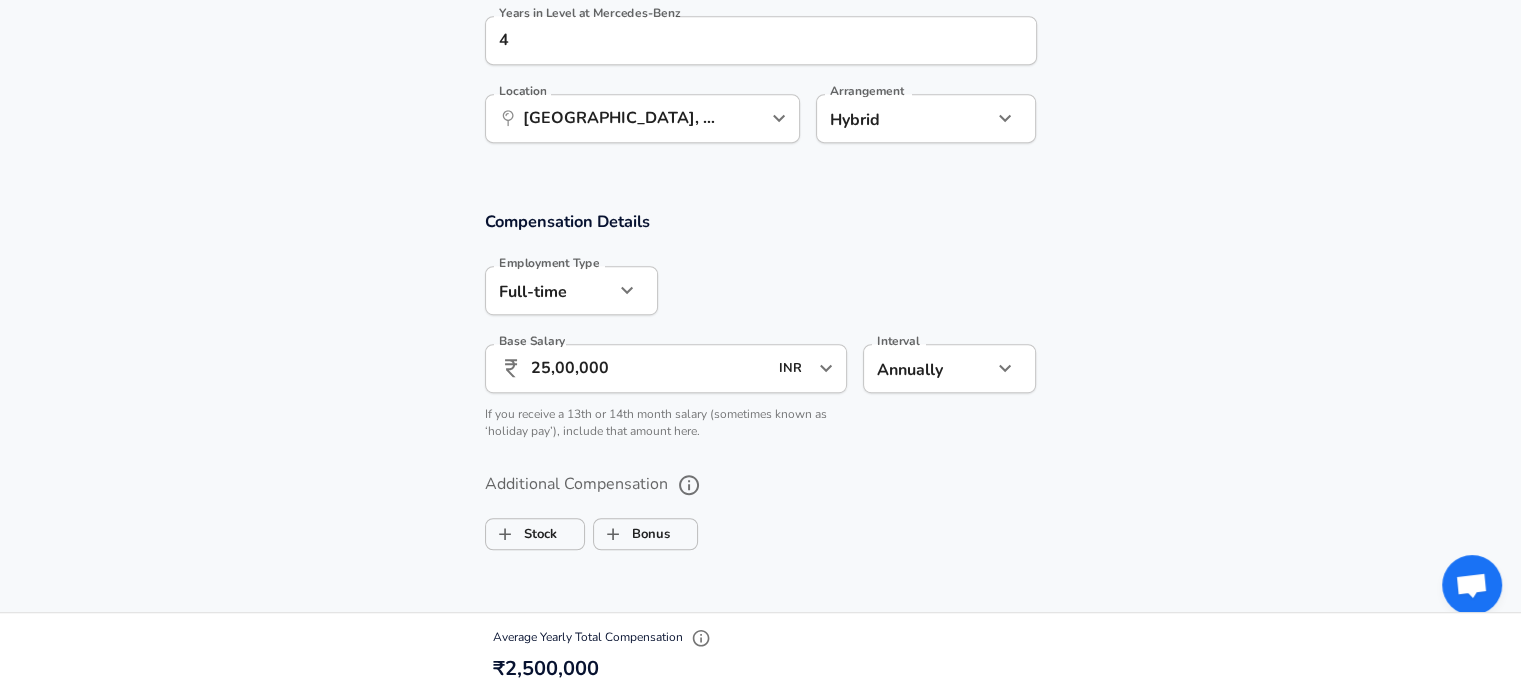 scroll, scrollTop: 1134, scrollLeft: 0, axis: vertical 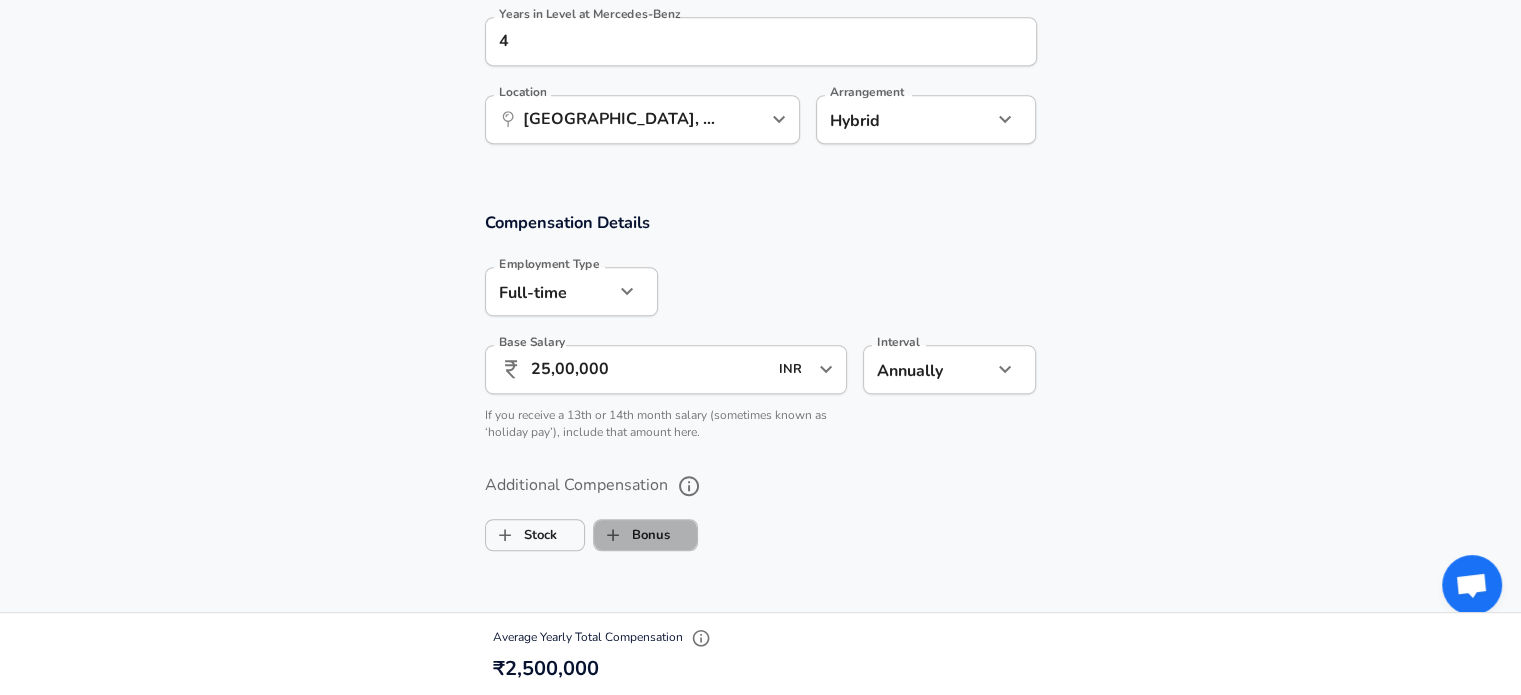 click on "Bonus" at bounding box center [632, 535] 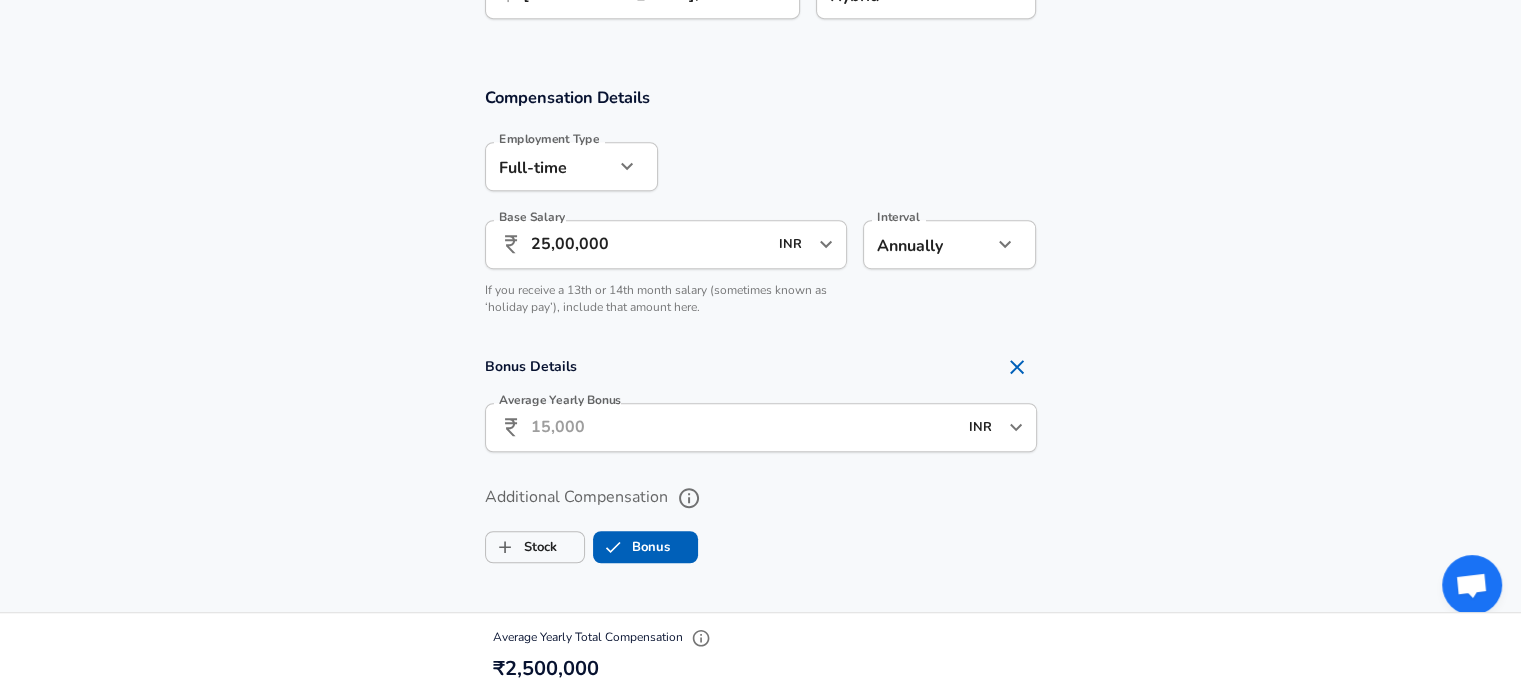scroll, scrollTop: 1263, scrollLeft: 0, axis: vertical 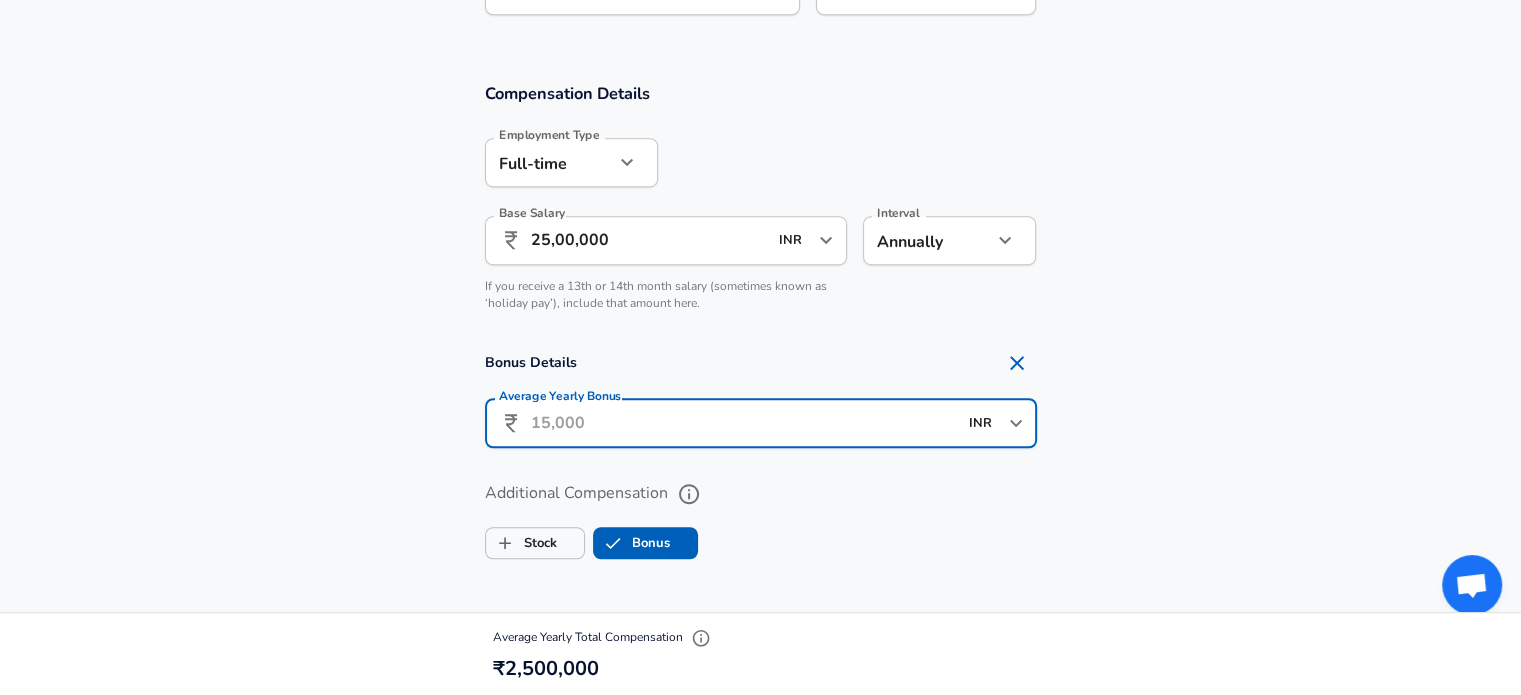 click on "Average Yearly Bonus" at bounding box center [744, 423] 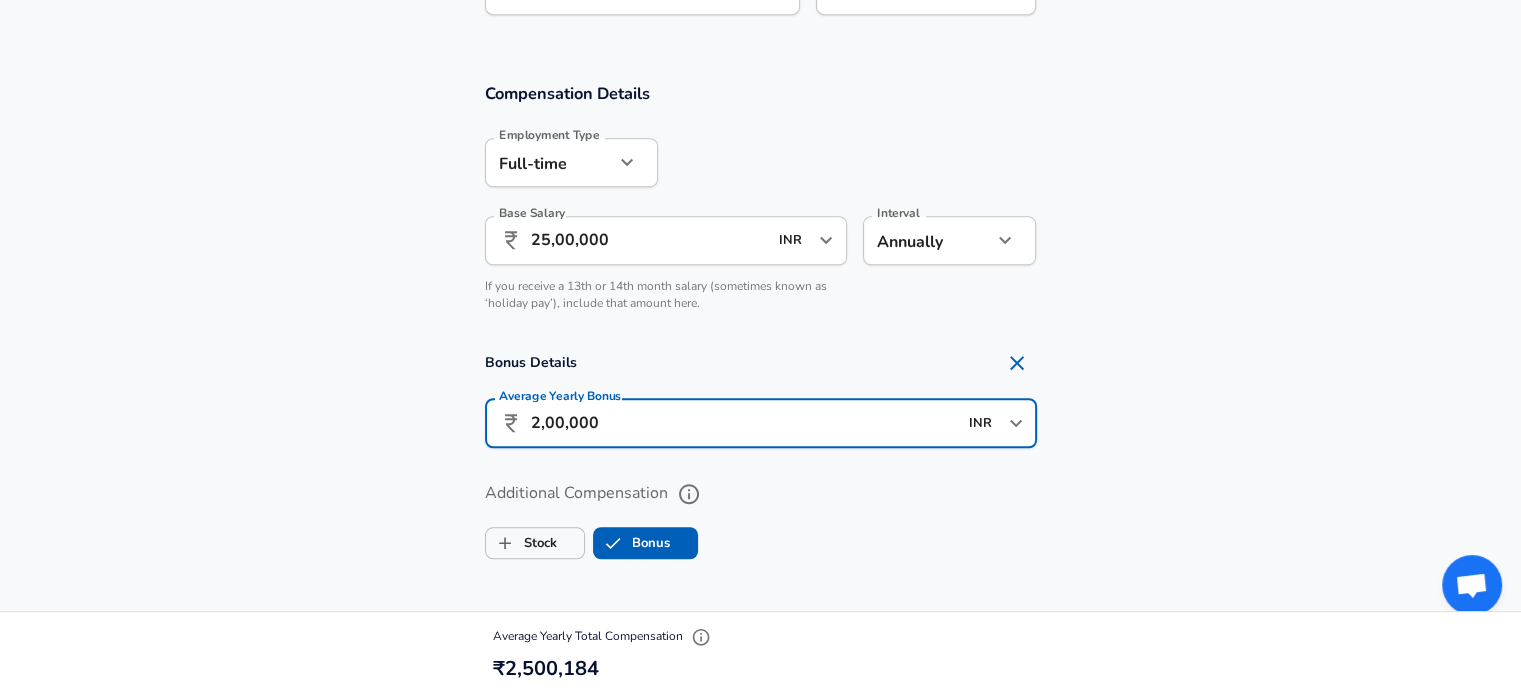type on "2,00,000" 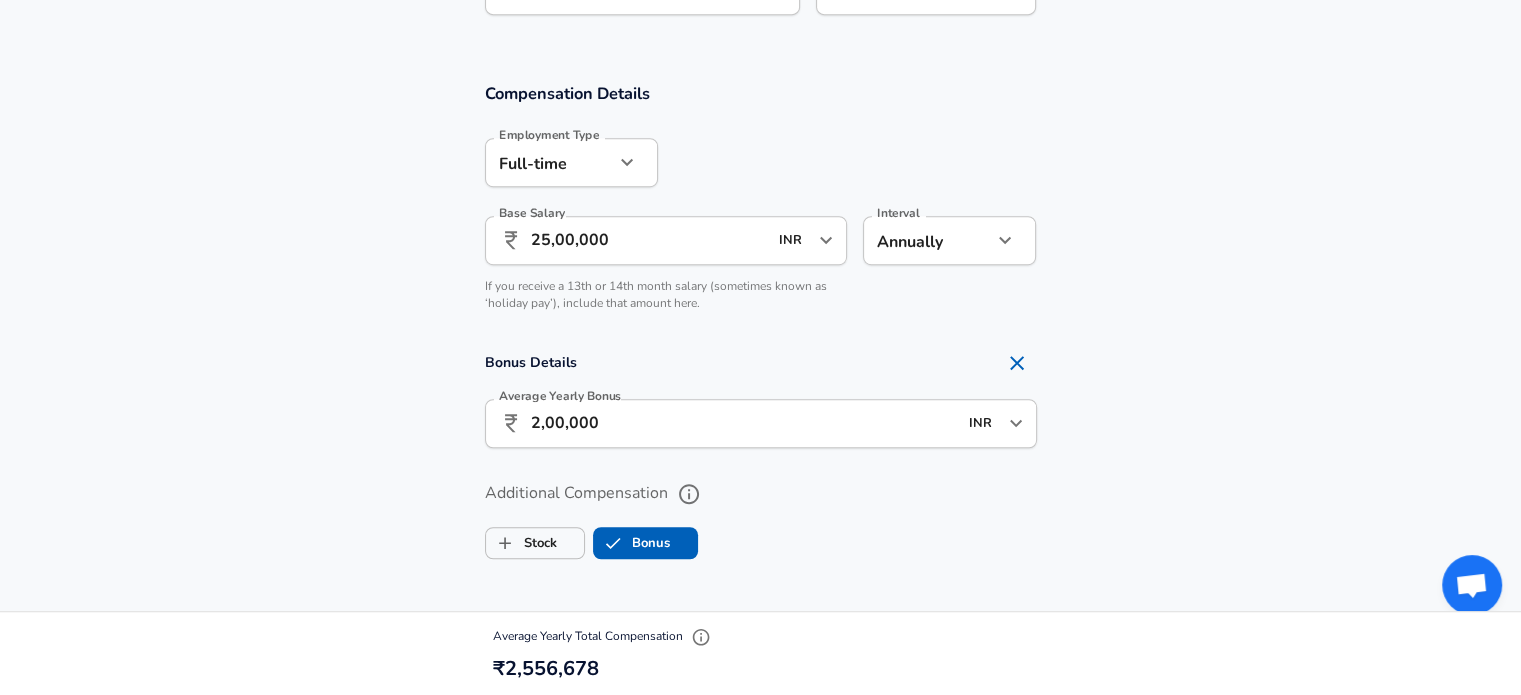 click on "Bonus Details  Average Yearly Bonus ​ 2,00,000 INR ​ Average Yearly Bonus" at bounding box center [760, 402] 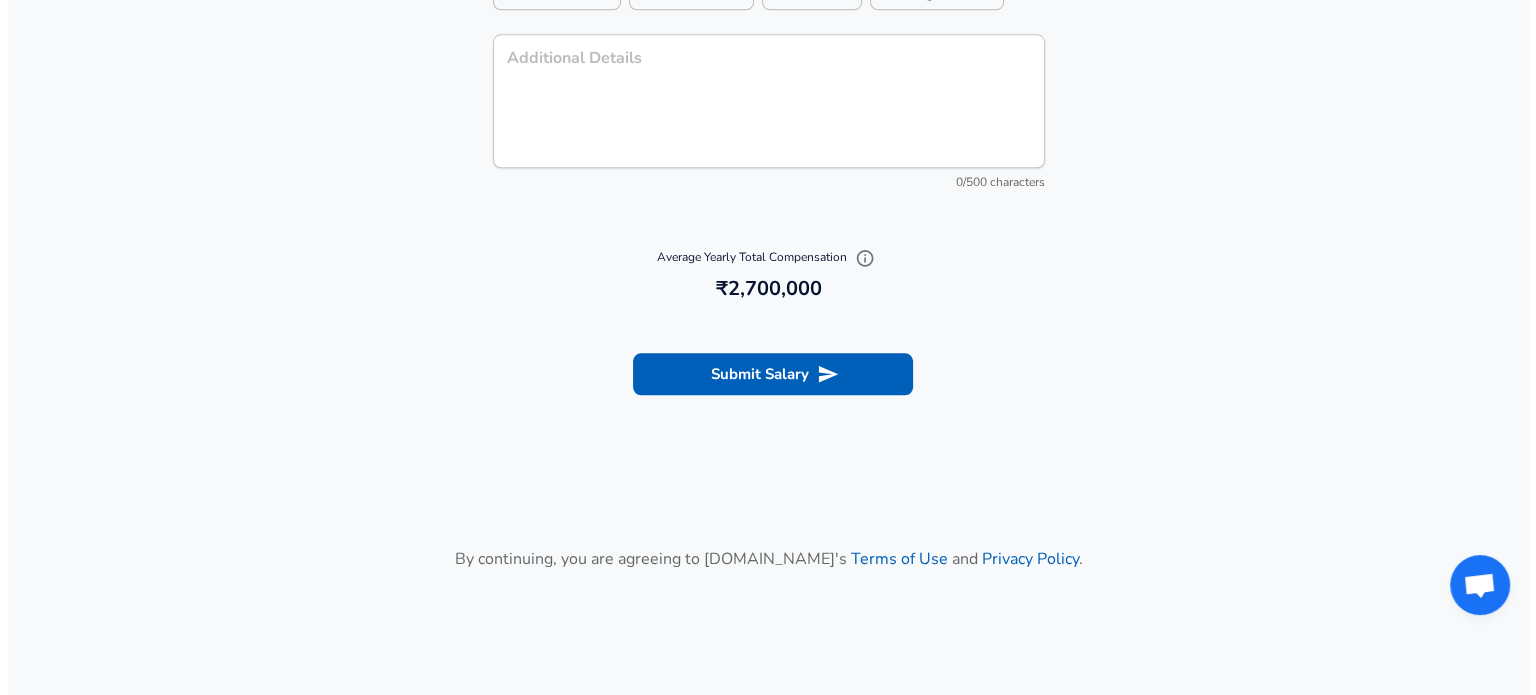scroll, scrollTop: 2219, scrollLeft: 0, axis: vertical 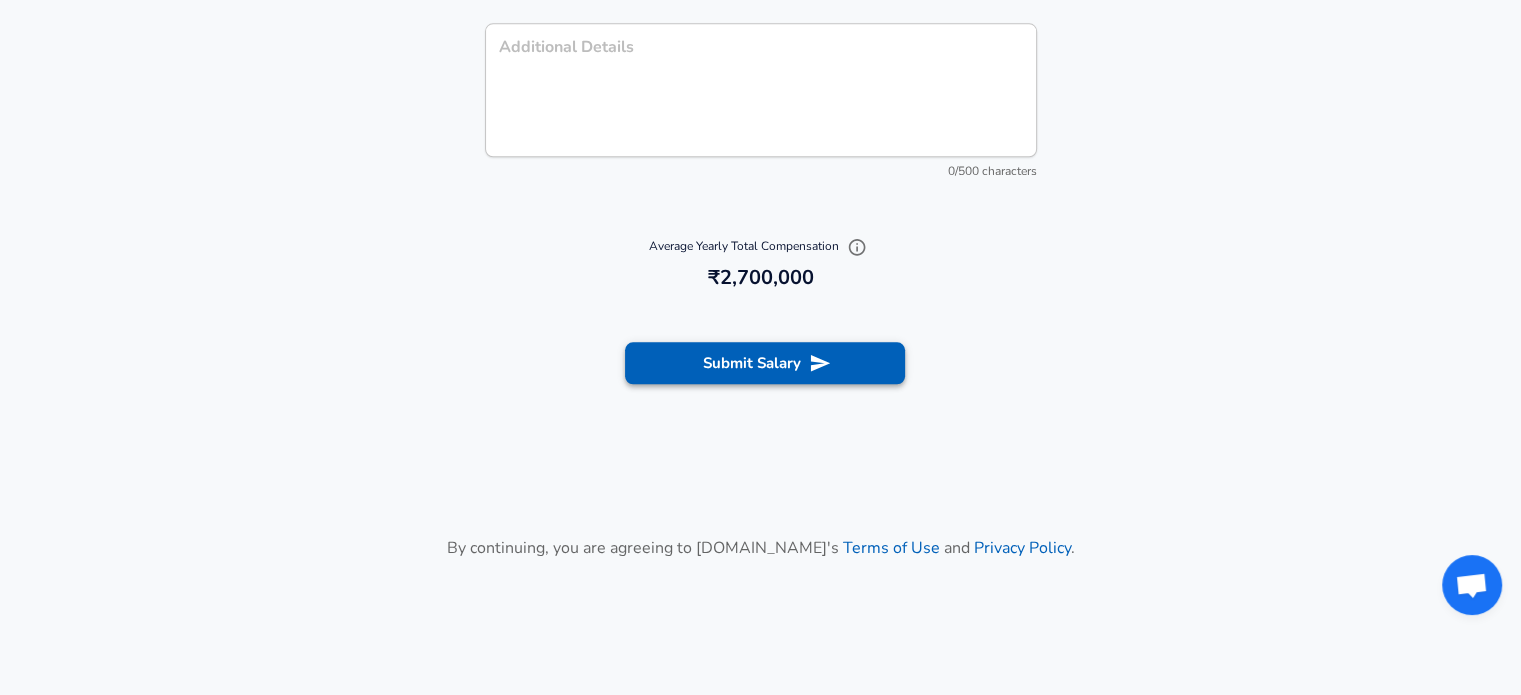 click on "Submit Salary" at bounding box center (765, 363) 